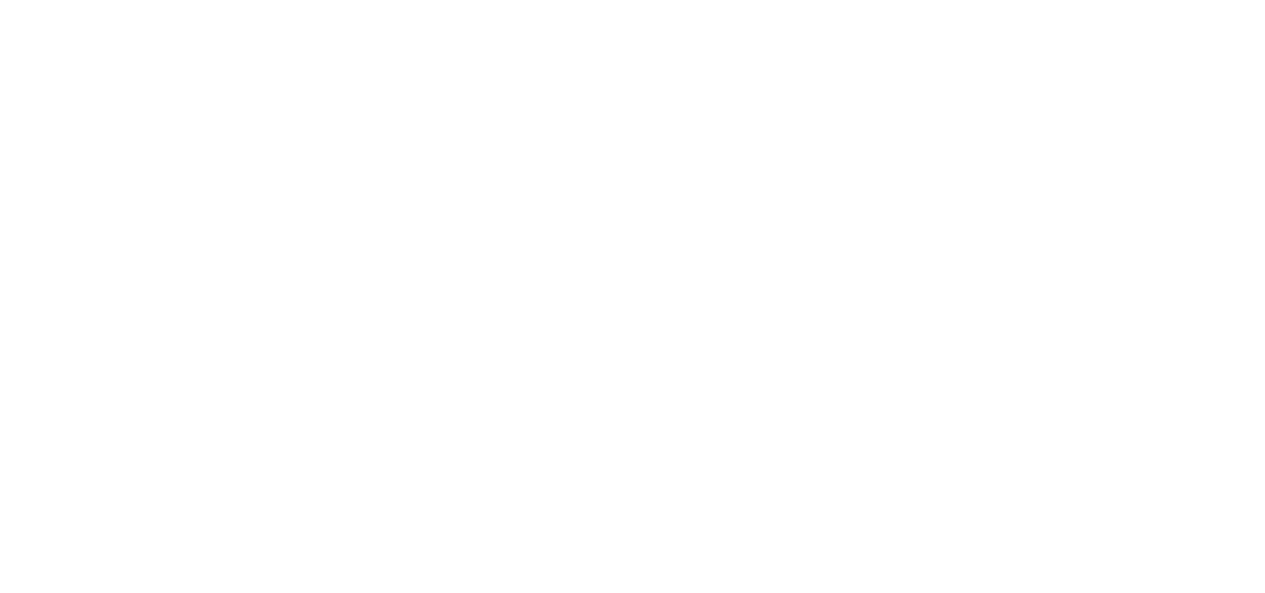 scroll, scrollTop: 0, scrollLeft: 0, axis: both 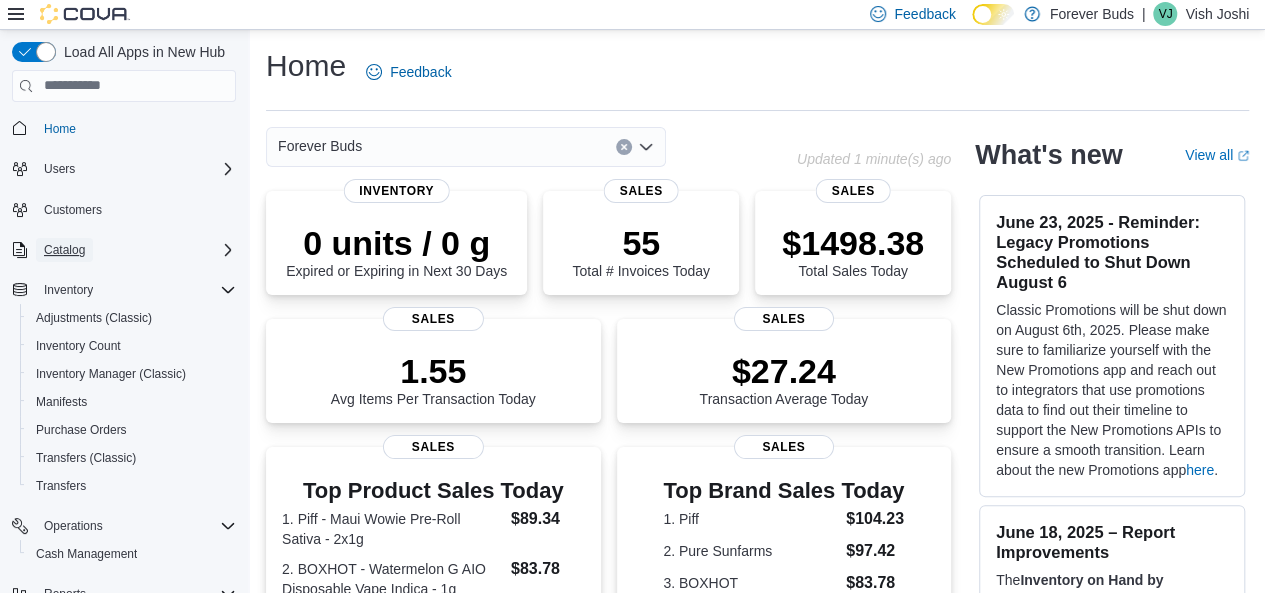 click on "Catalog" at bounding box center [64, 250] 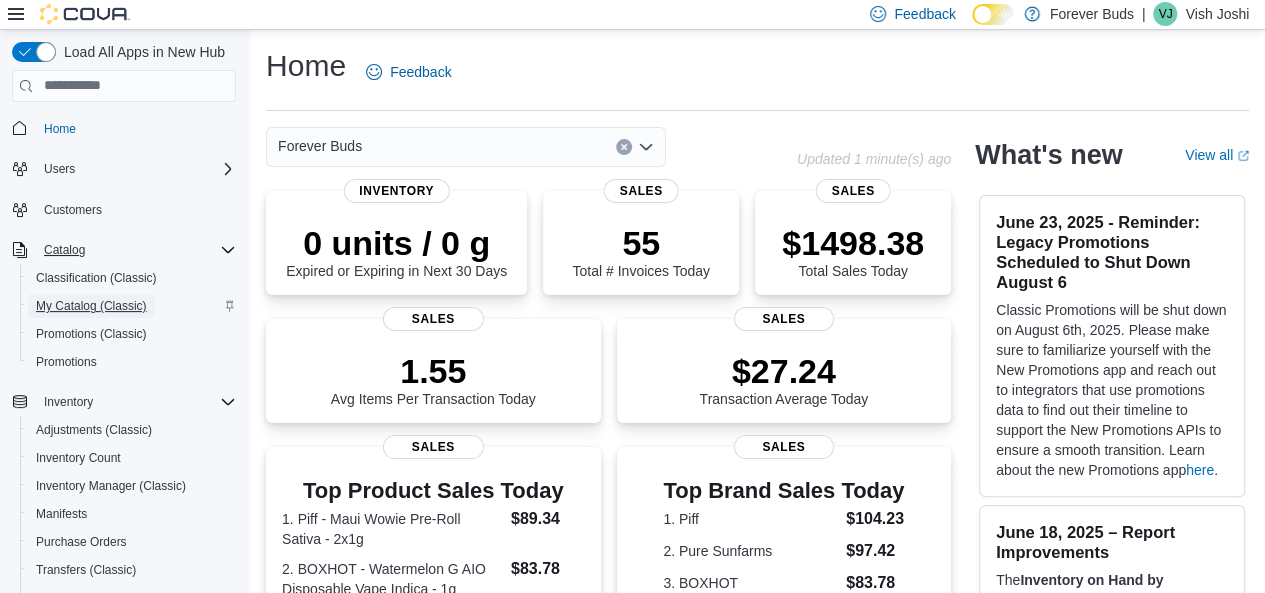 click on "My Catalog (Classic)" at bounding box center (91, 306) 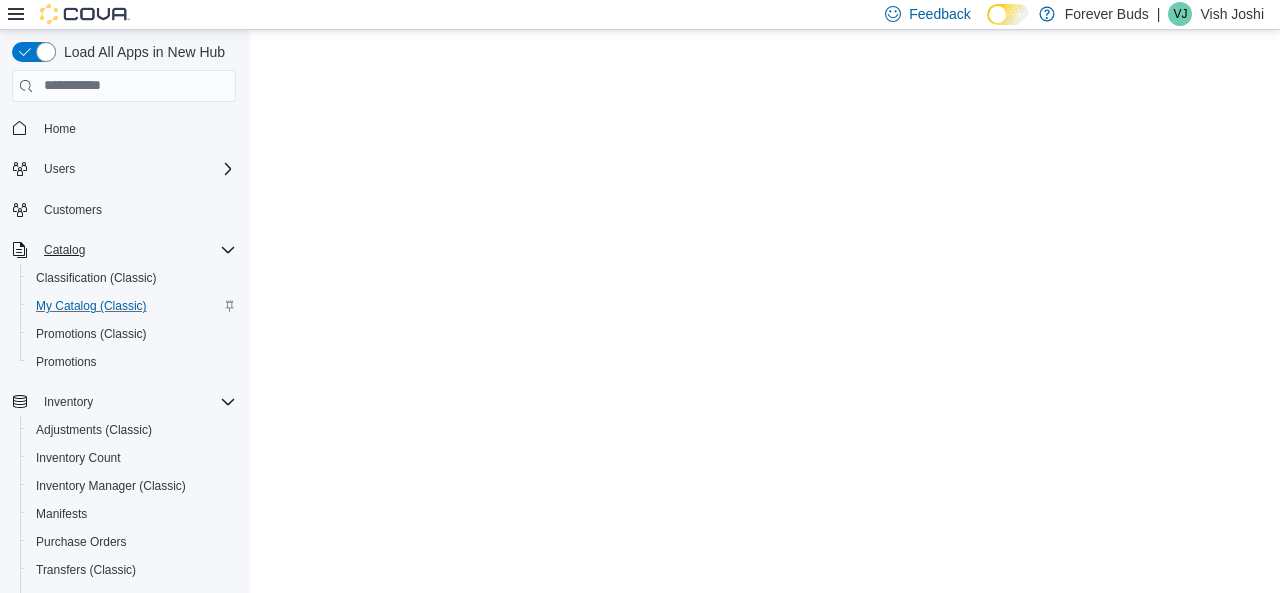 scroll, scrollTop: 0, scrollLeft: 0, axis: both 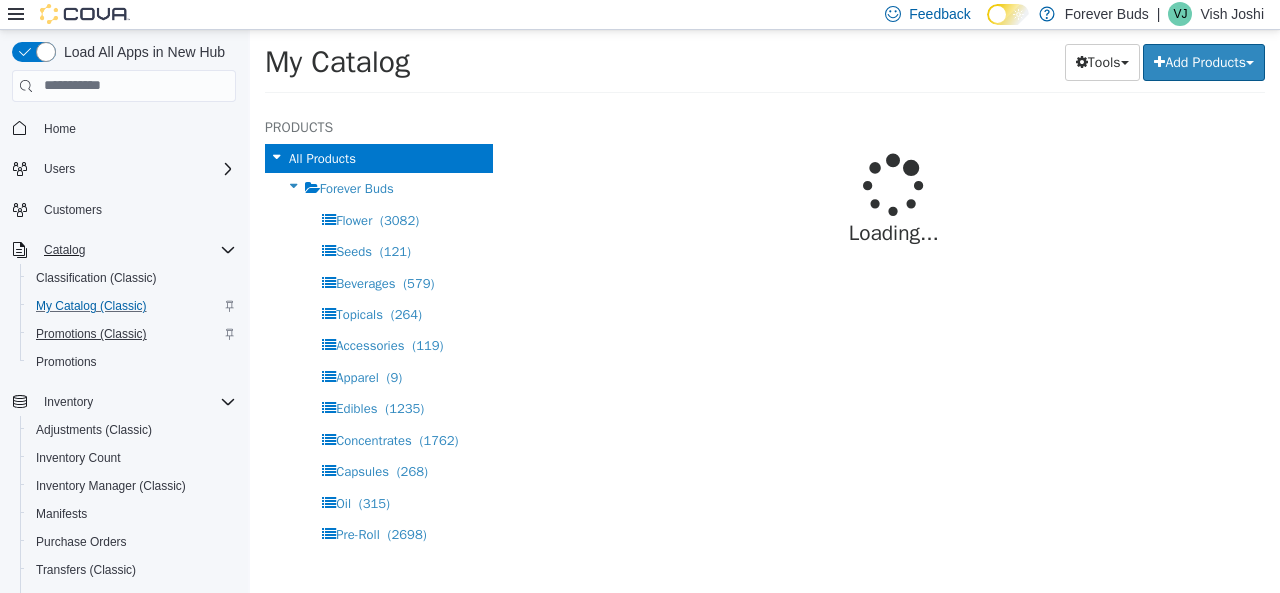 select on "**********" 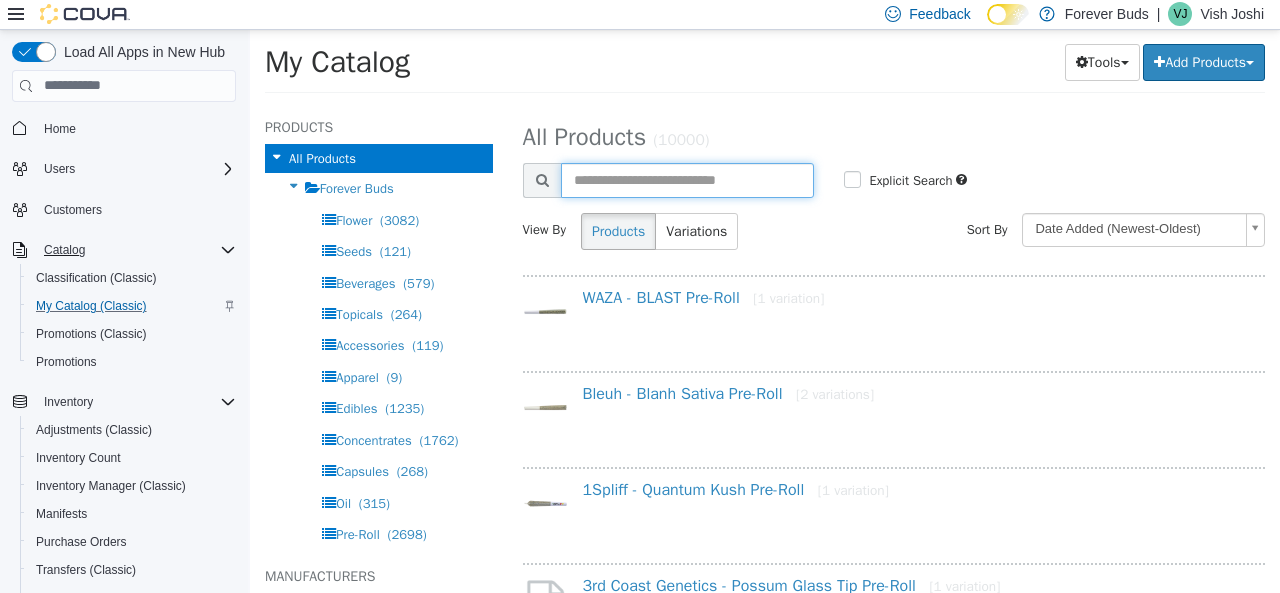 click at bounding box center (688, 179) 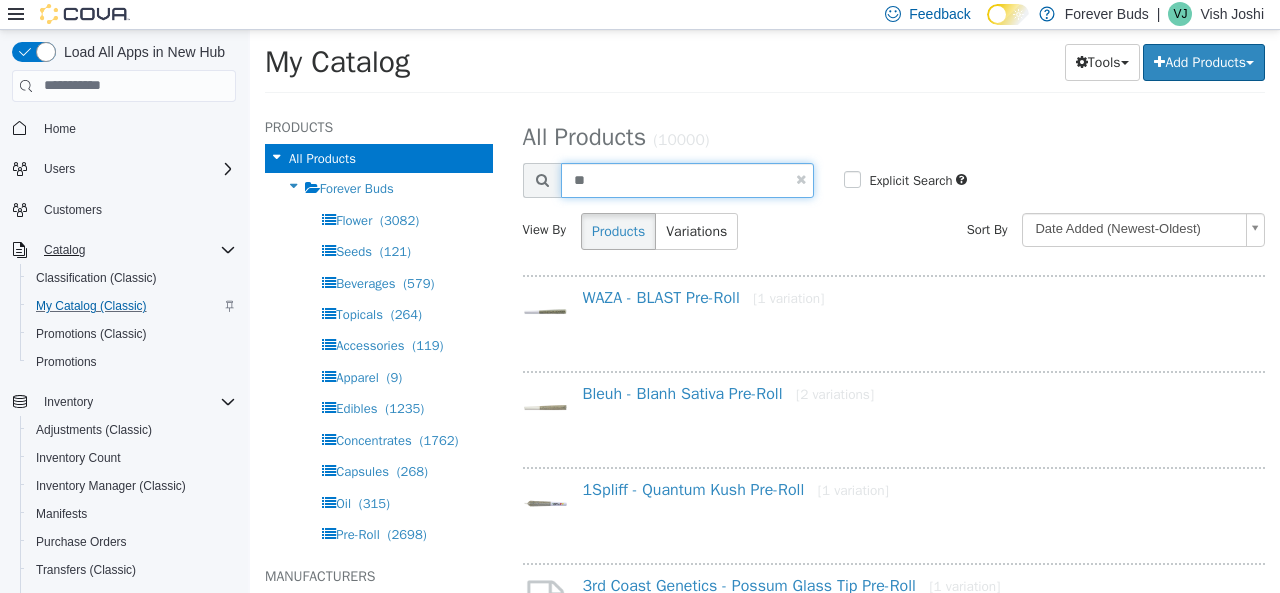 type on "*" 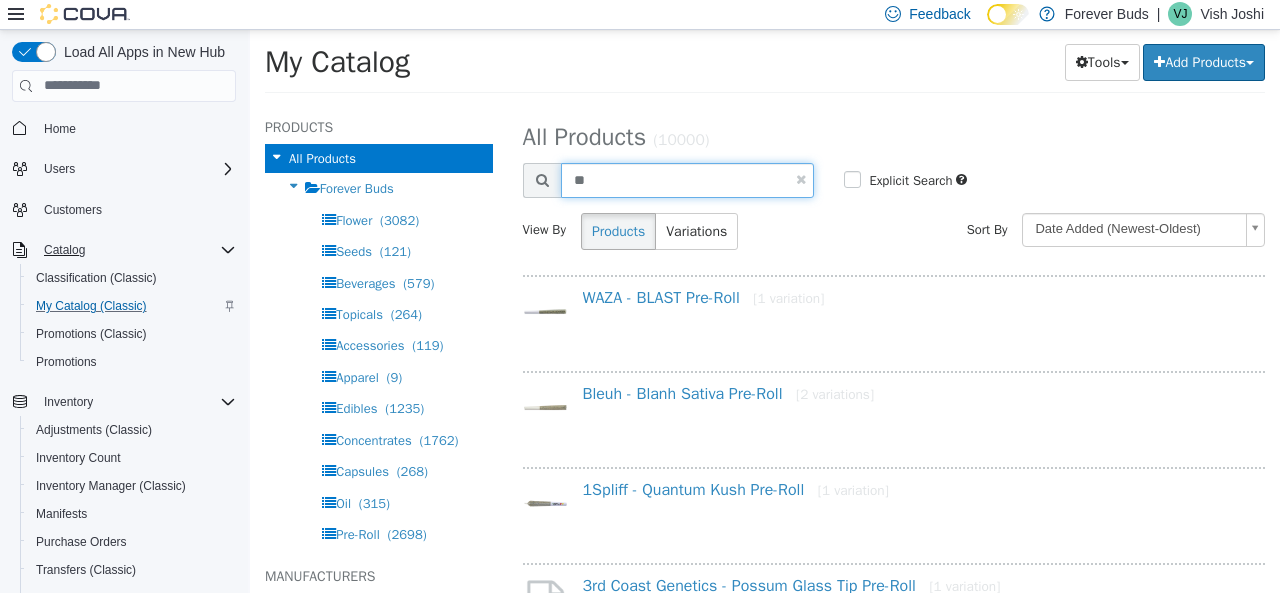 type on "*" 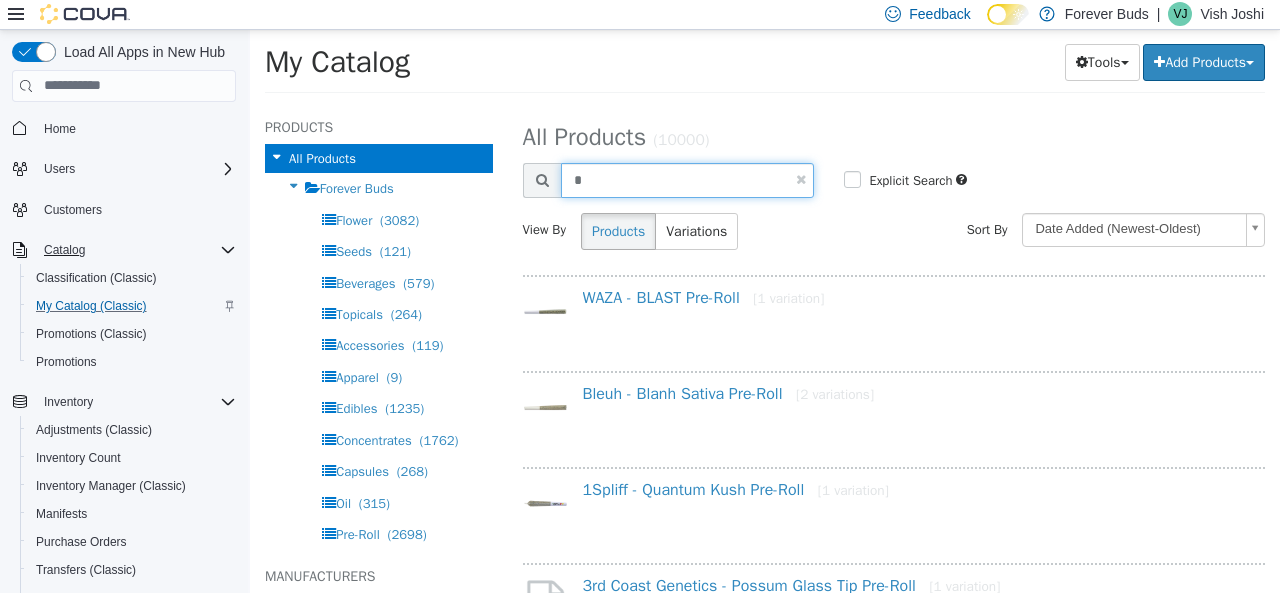 type 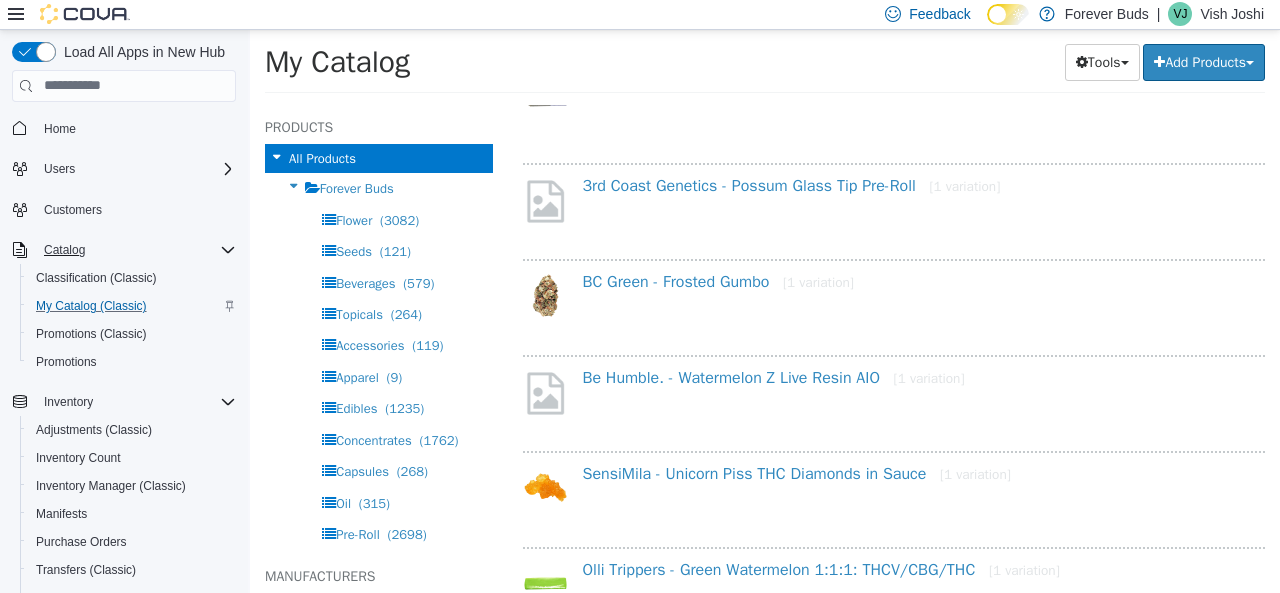 scroll, scrollTop: 0, scrollLeft: 0, axis: both 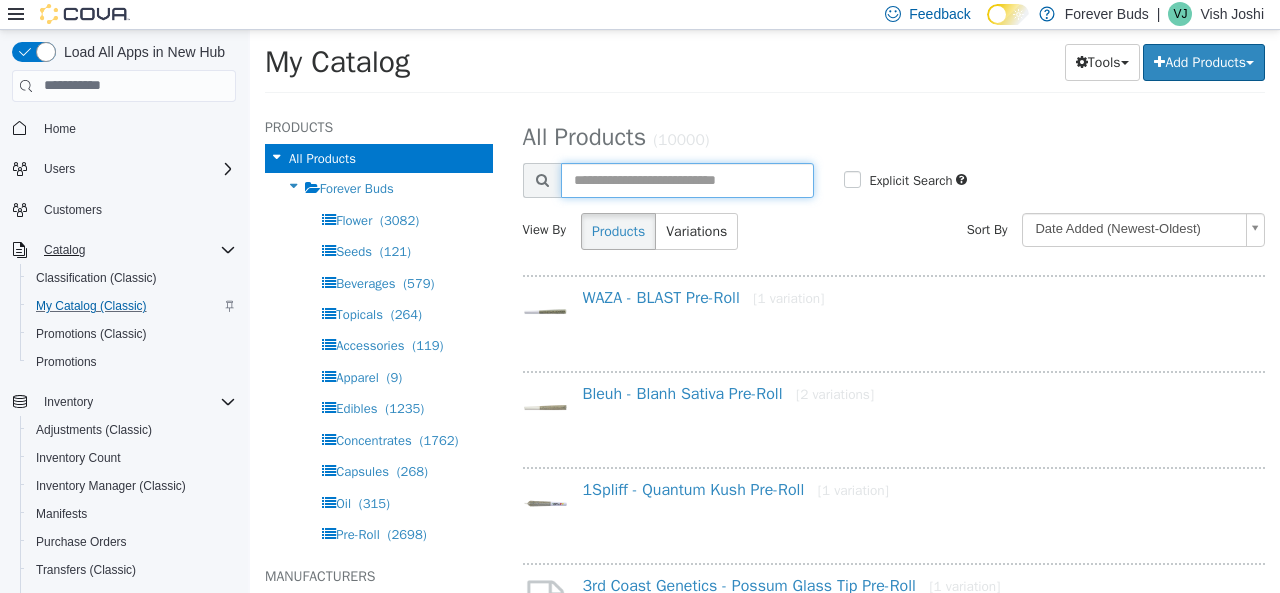 click at bounding box center (688, 179) 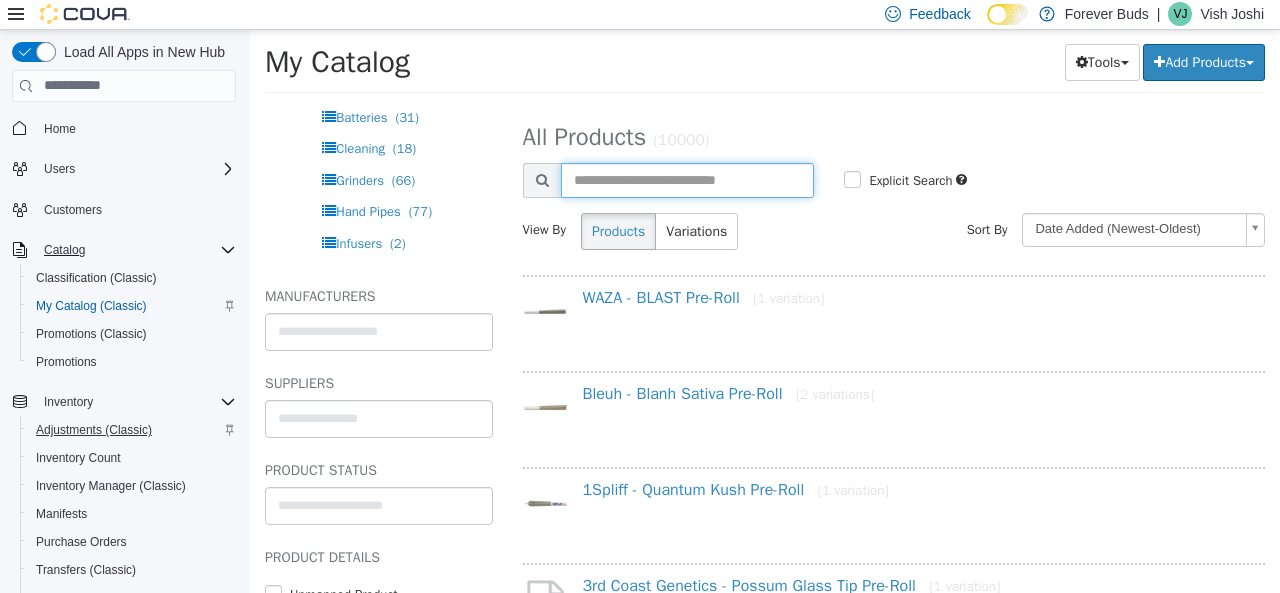 scroll, scrollTop: 300, scrollLeft: 0, axis: vertical 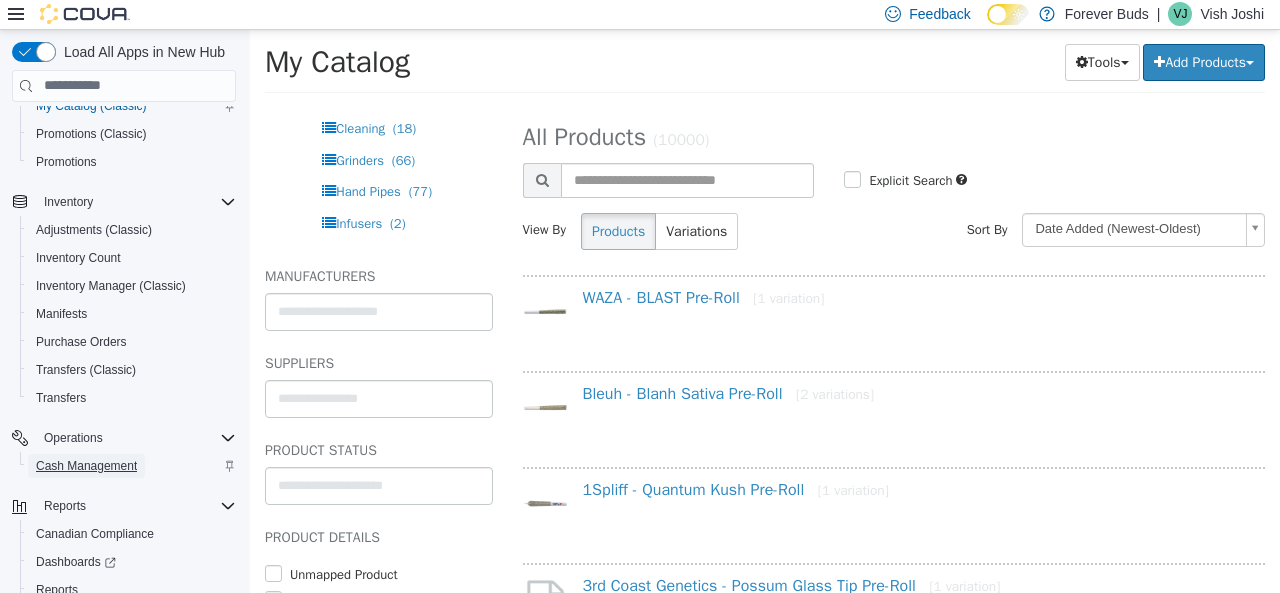 click on "Cash Management" at bounding box center (86, 466) 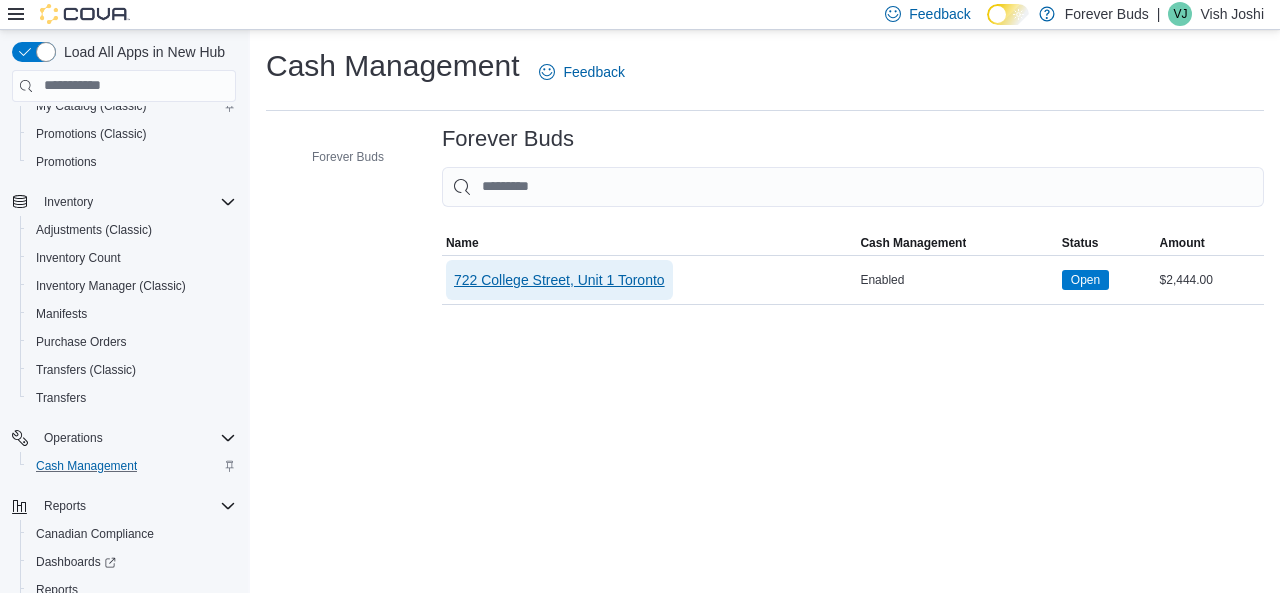 click on "722 College Street, Unit 1 Toronto" at bounding box center (559, 280) 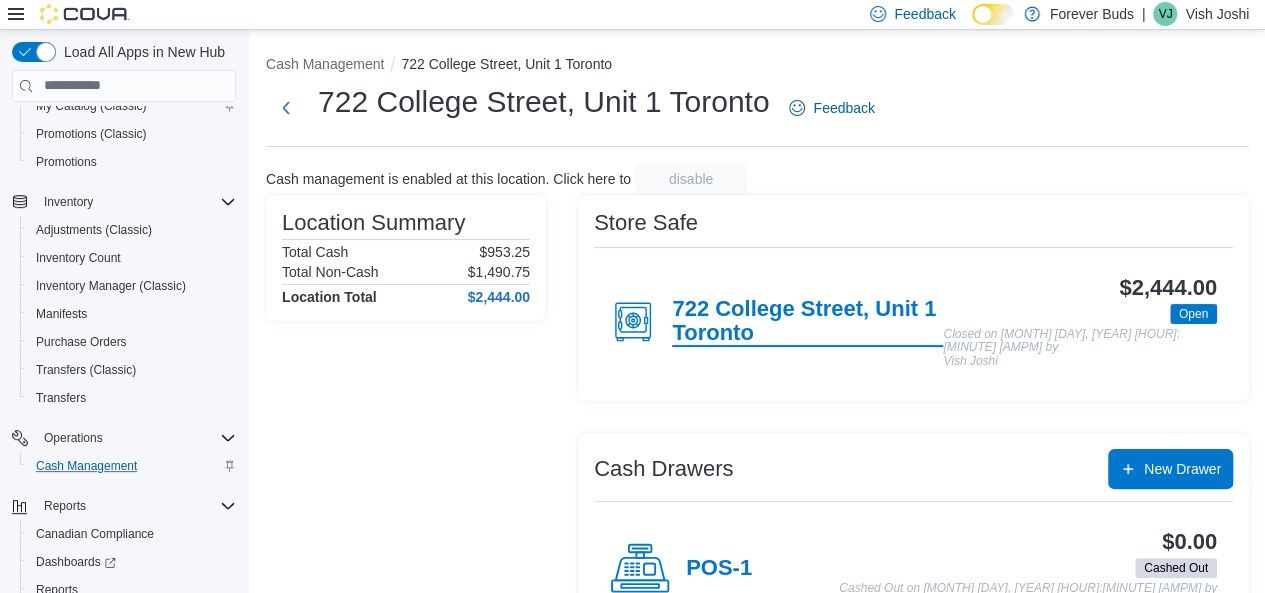 click on "722 College Street, Unit 1 Toronto" at bounding box center [807, 322] 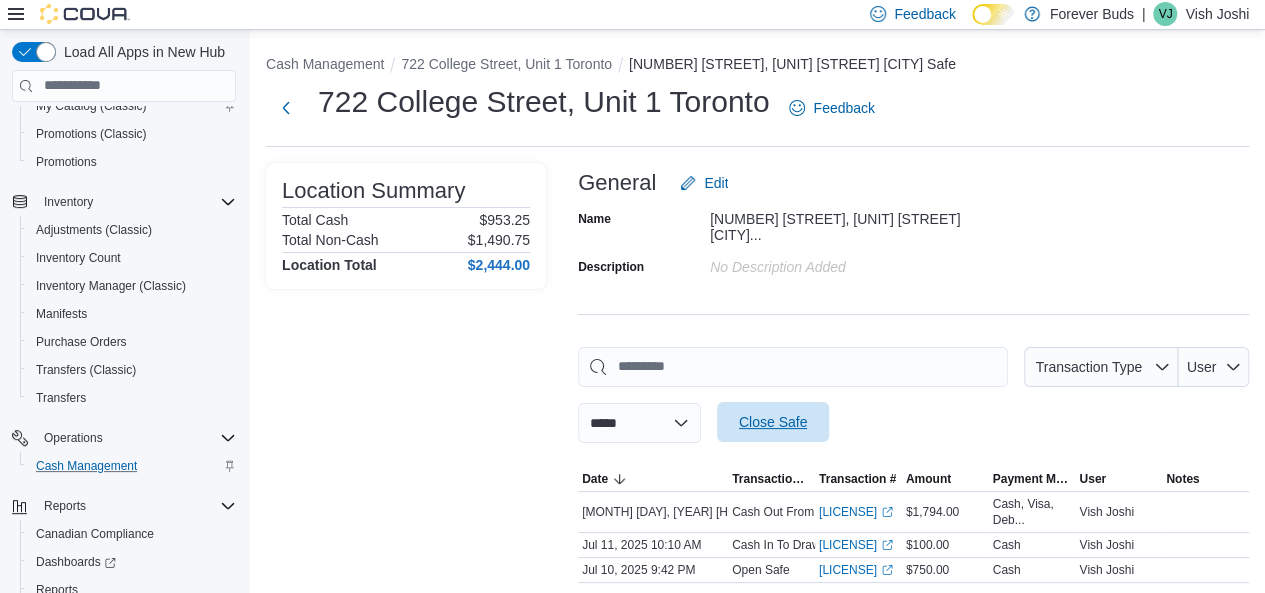 click on "Close Safe" at bounding box center (773, 422) 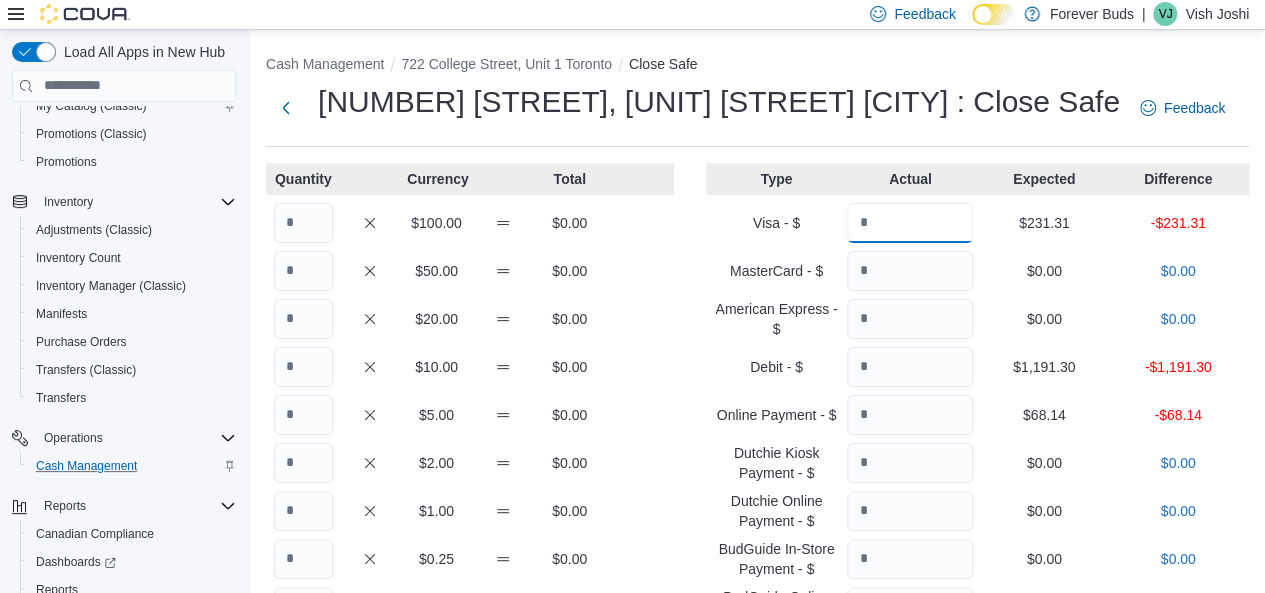 click at bounding box center [910, 223] 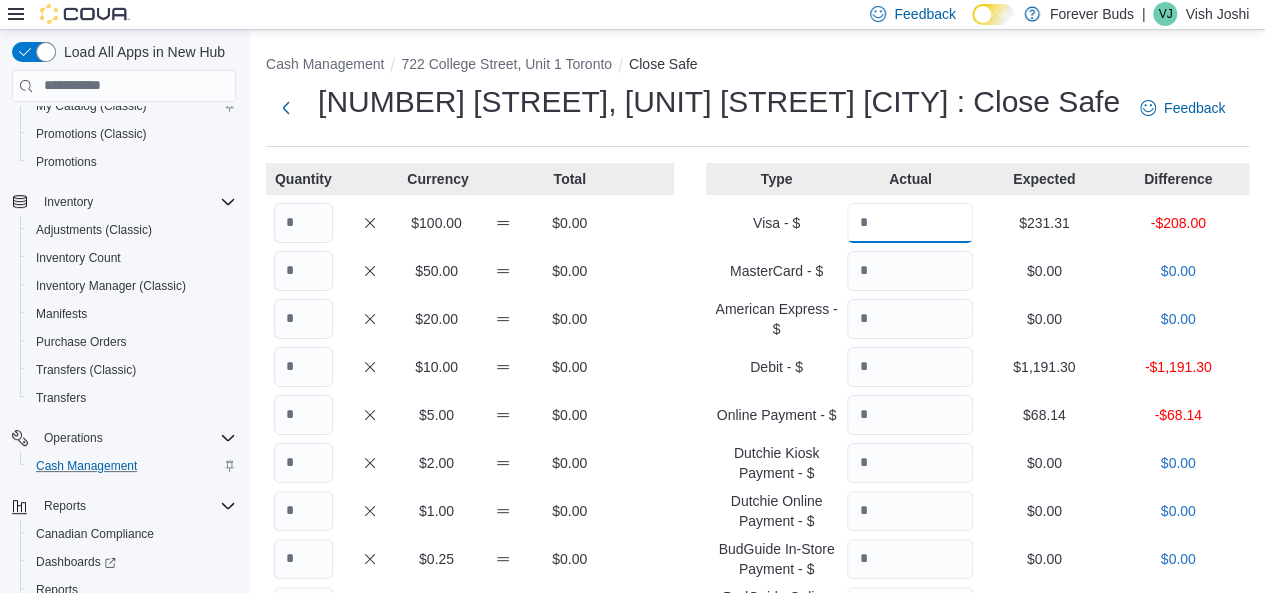 click on "*****" at bounding box center (910, 223) 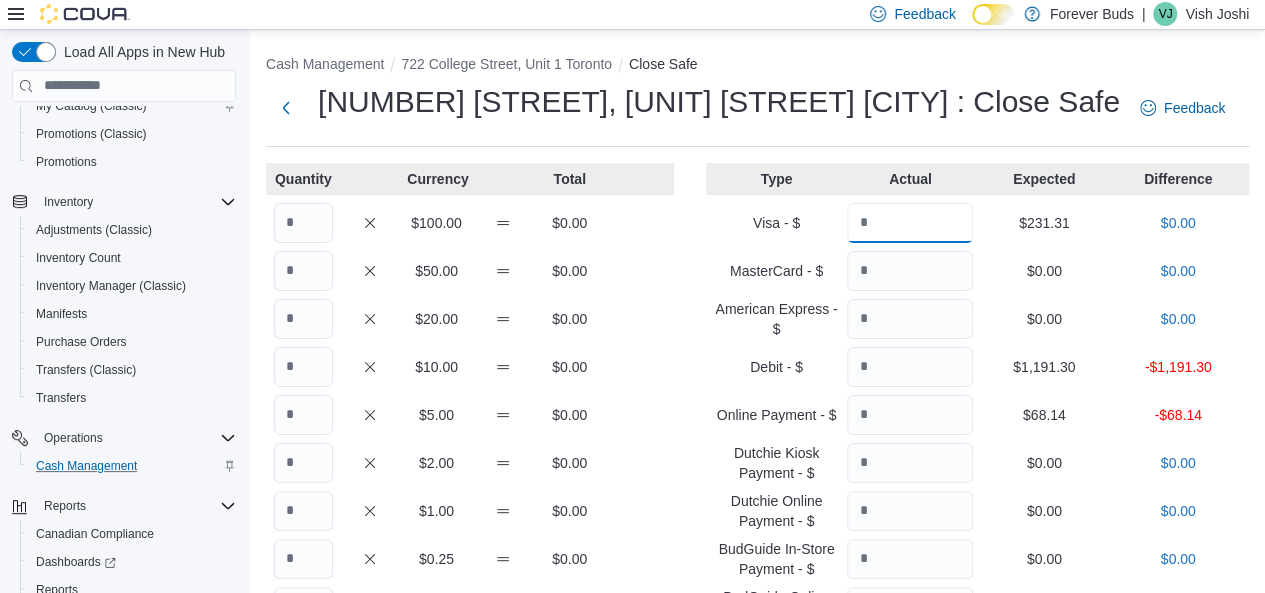 type on "******" 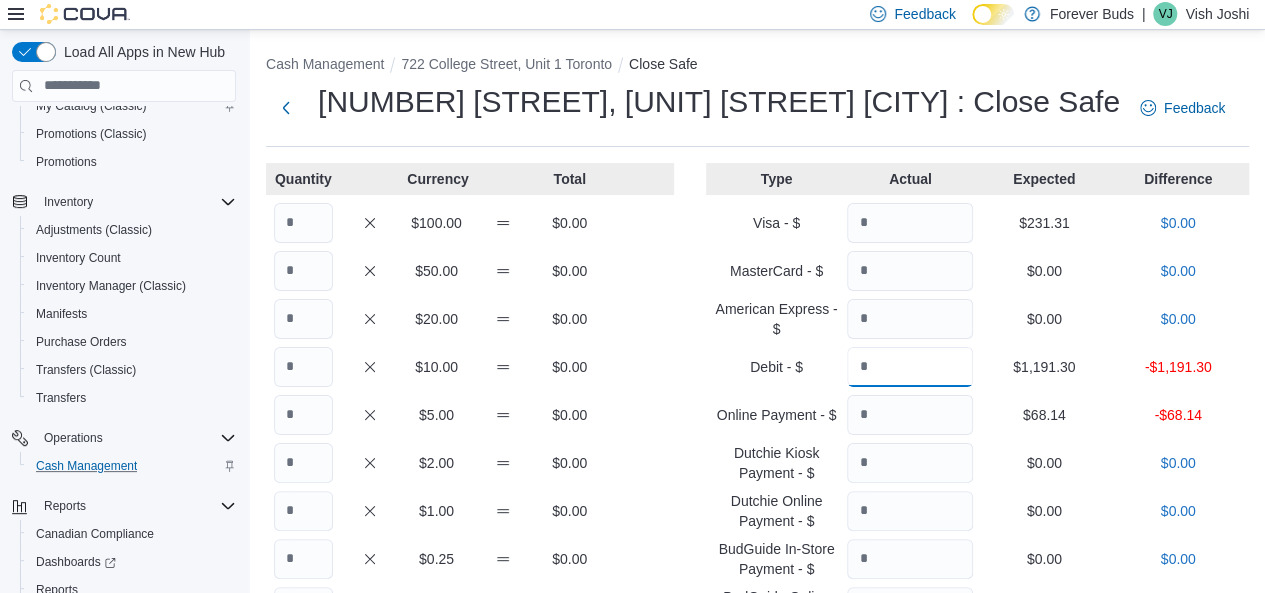 click at bounding box center [910, 367] 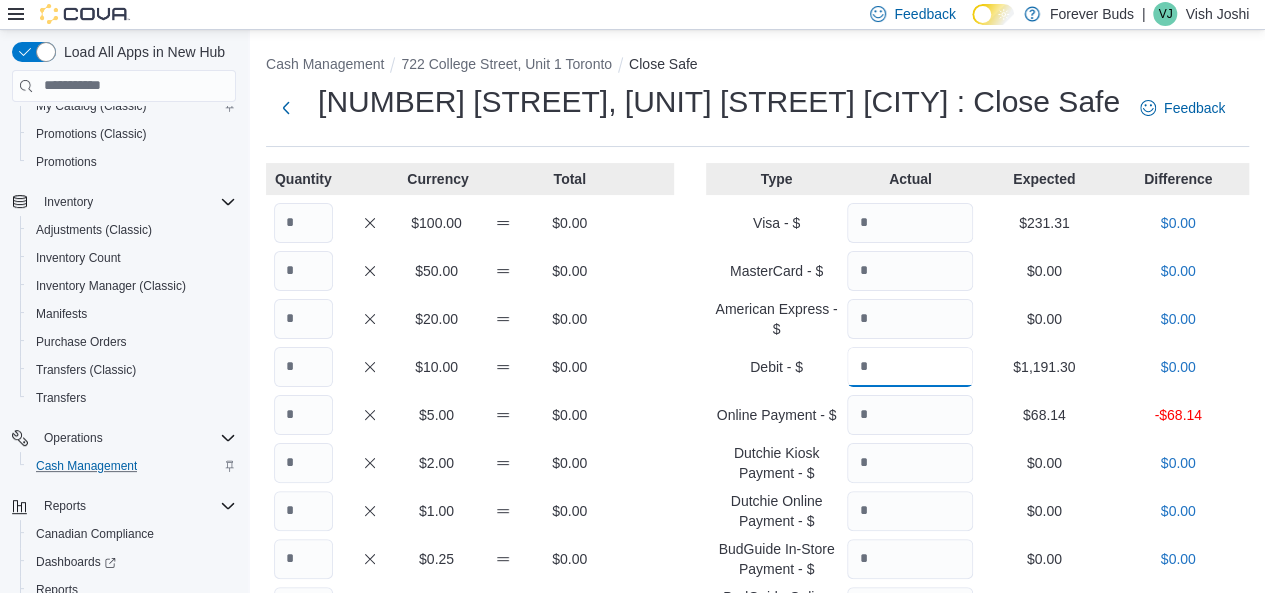 type on "*******" 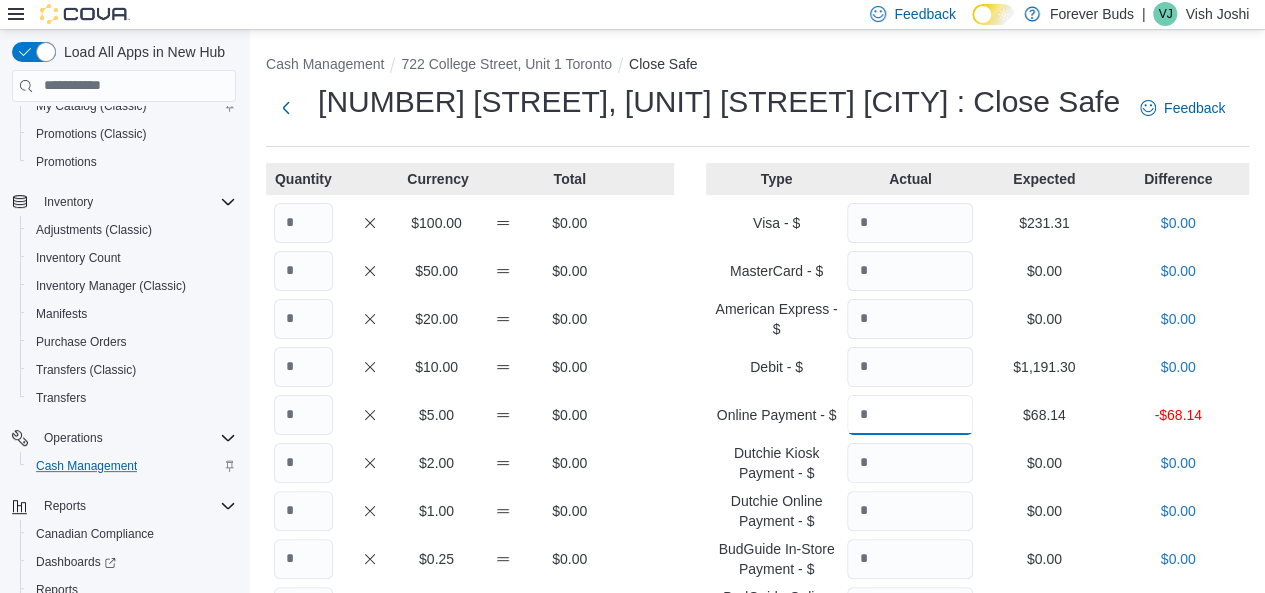 click at bounding box center (910, 415) 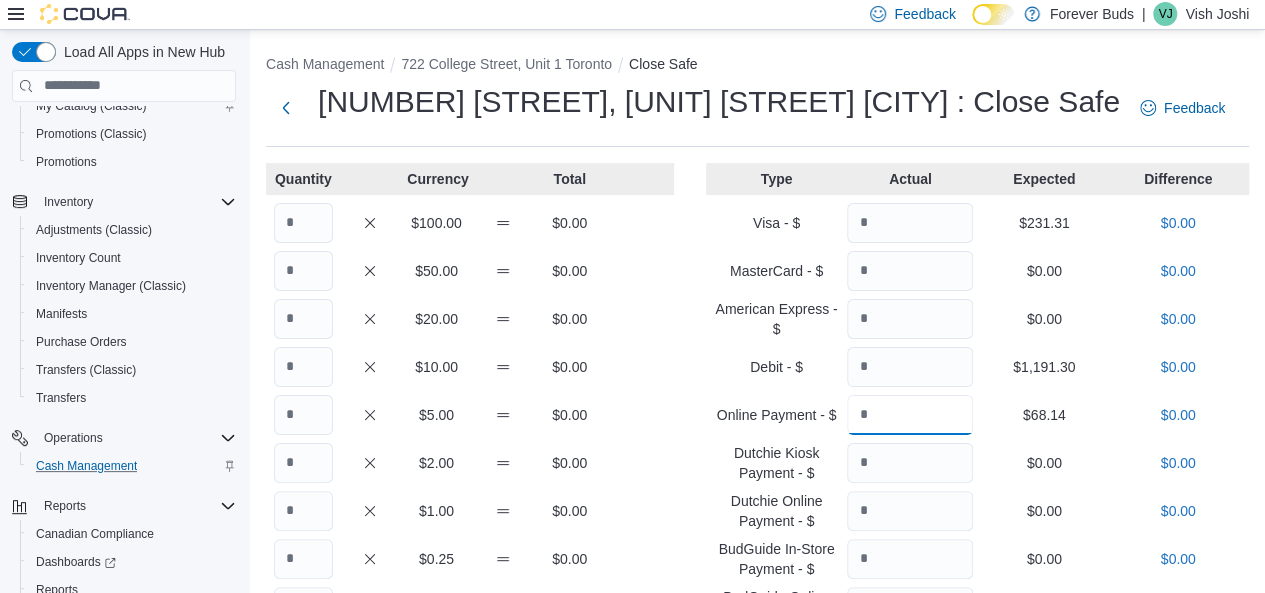 type on "*****" 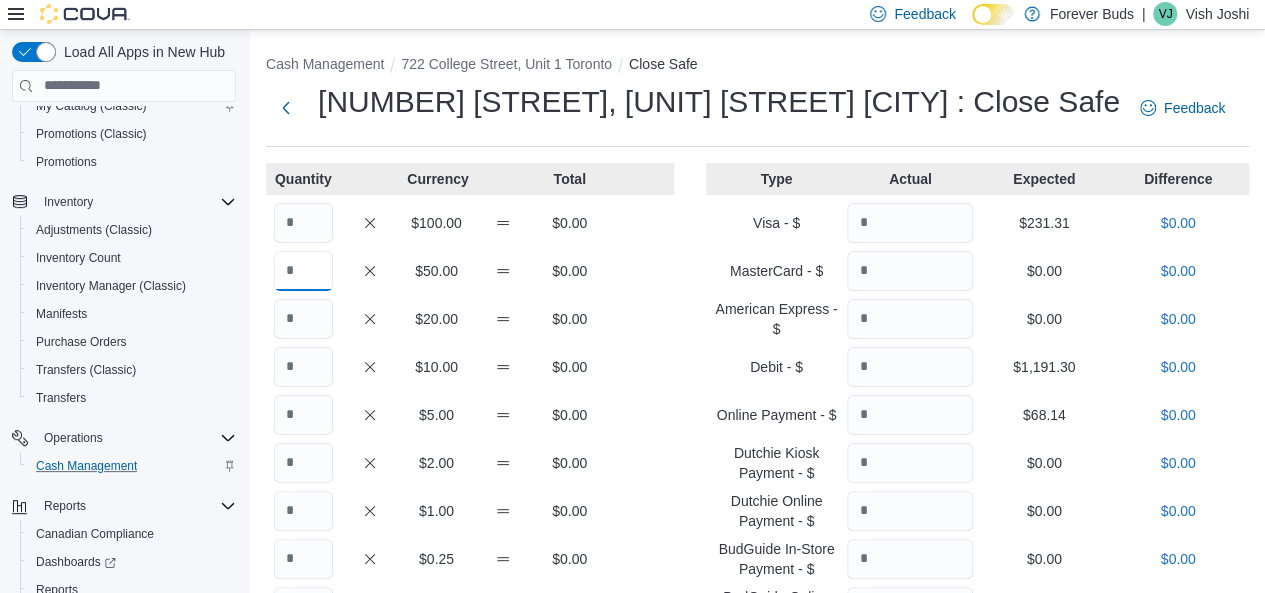 click at bounding box center (303, 271) 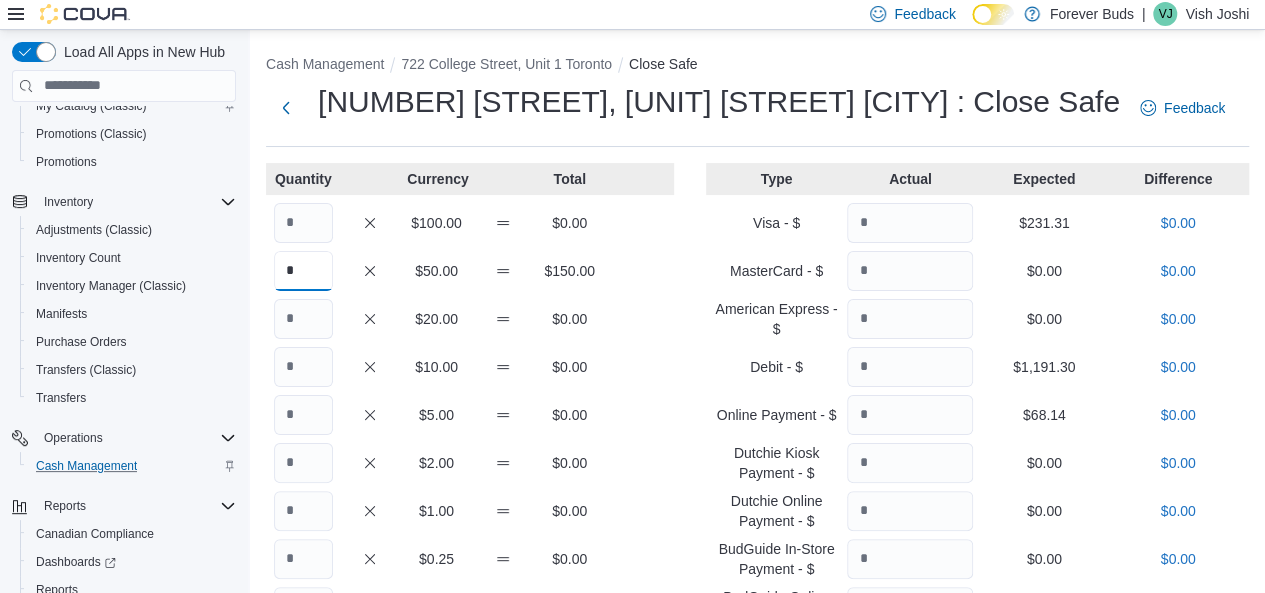 type on "*" 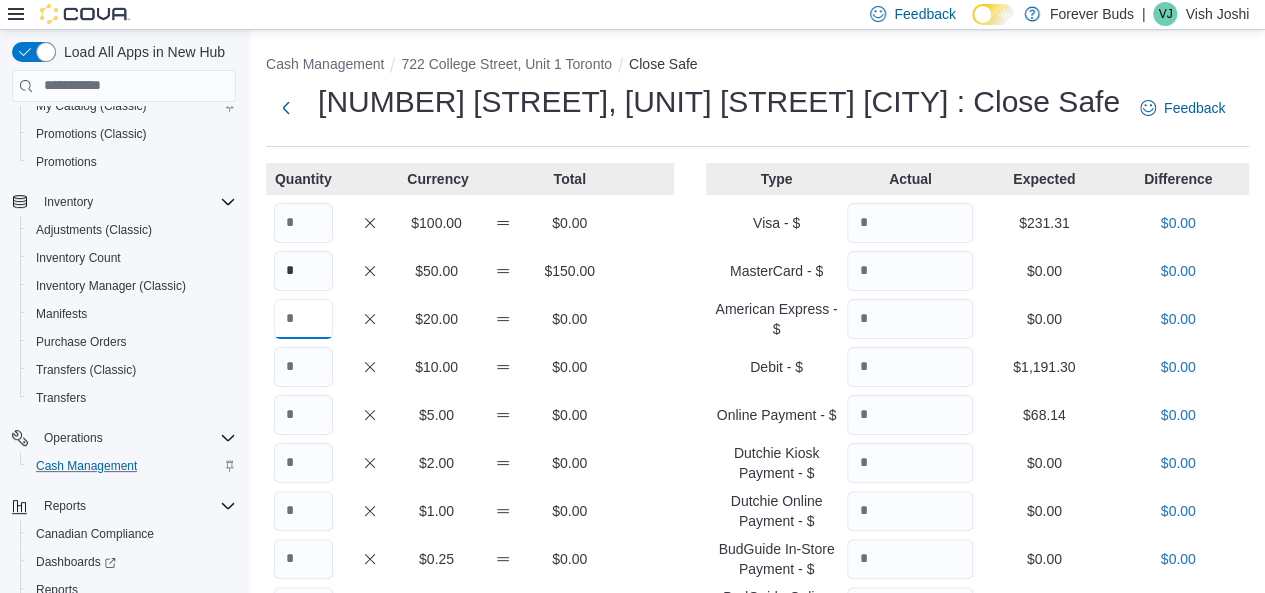 click at bounding box center (303, 319) 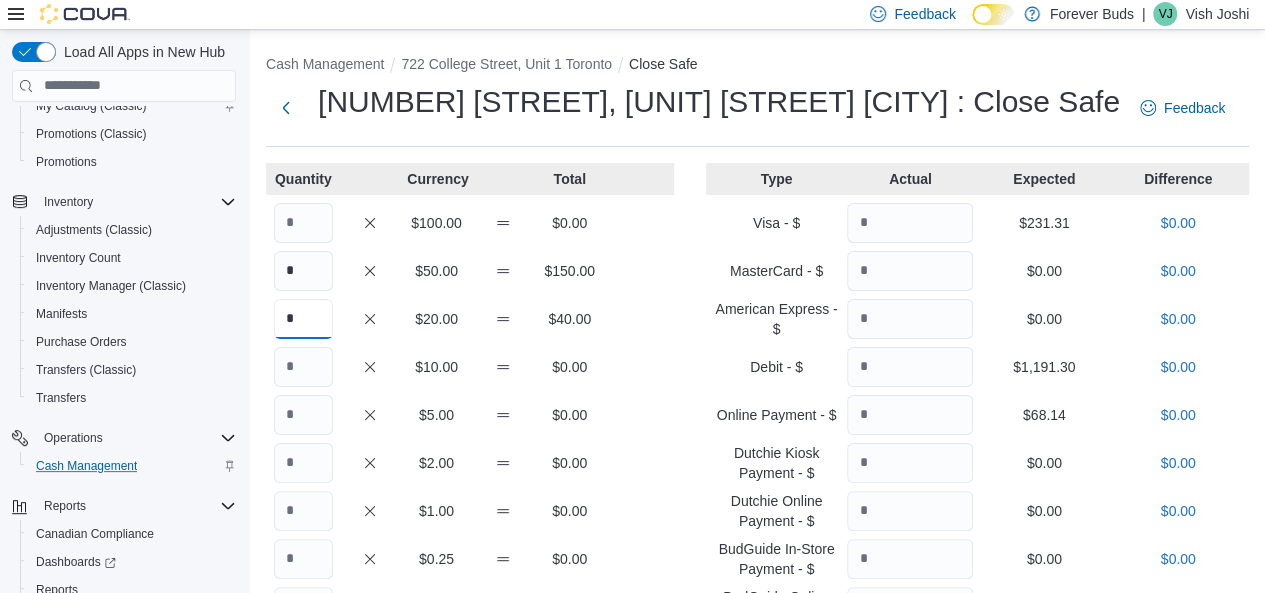 type on "*" 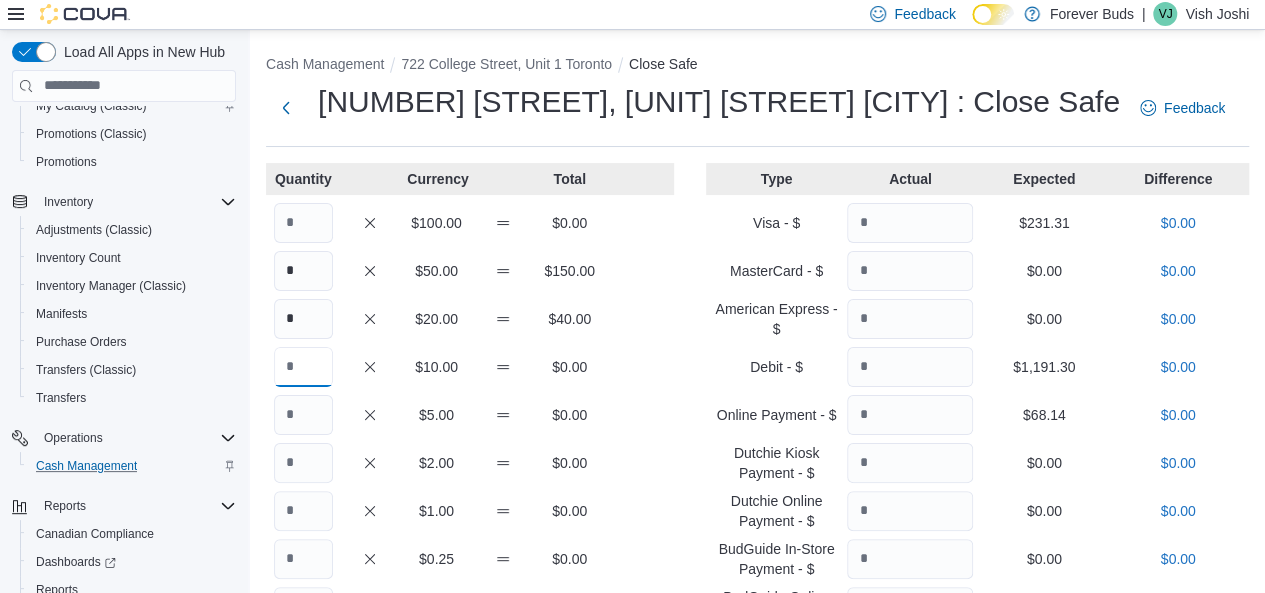 click at bounding box center [303, 367] 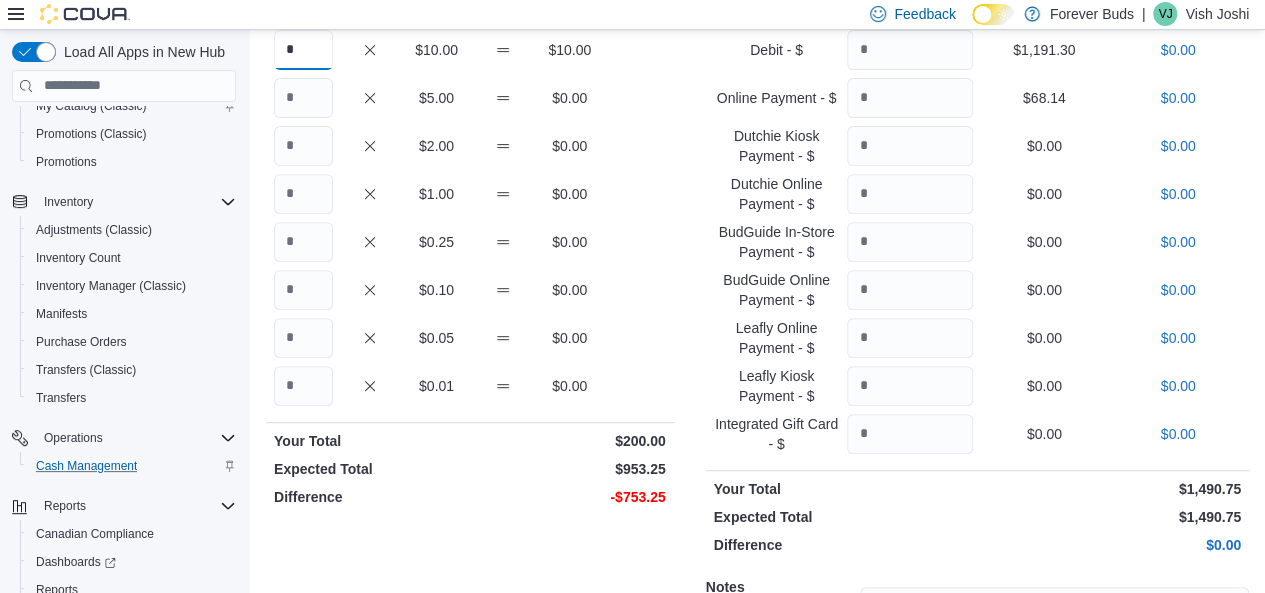 scroll, scrollTop: 500, scrollLeft: 0, axis: vertical 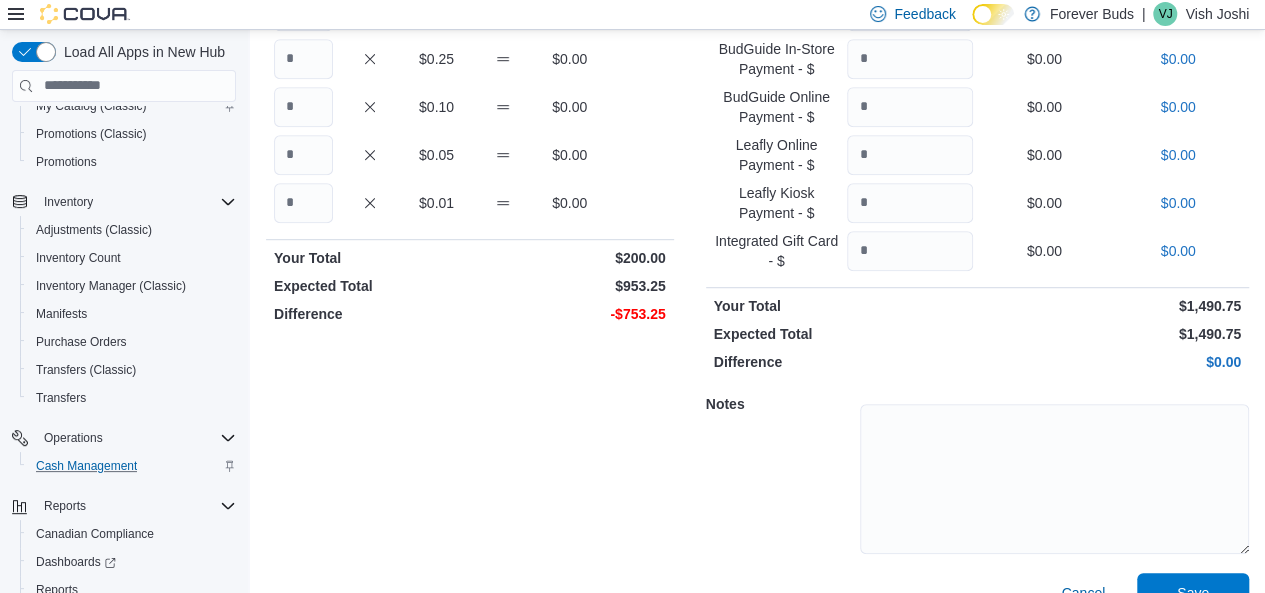 type on "*" 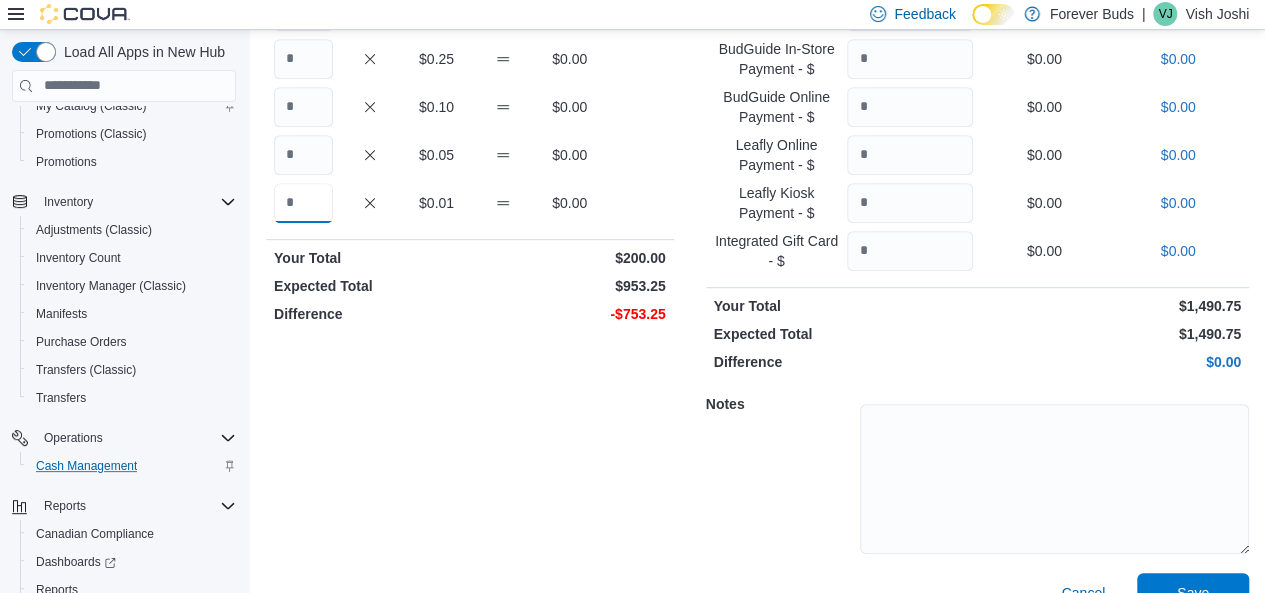 click at bounding box center (303, 203) 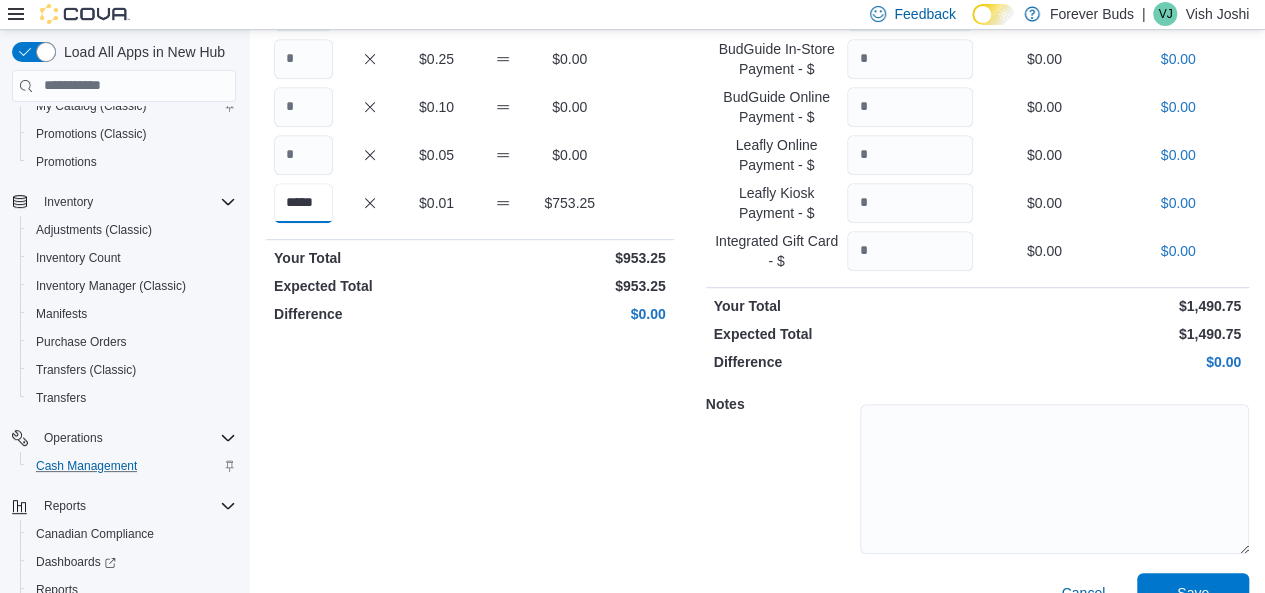 scroll, scrollTop: 0, scrollLeft: 2, axis: horizontal 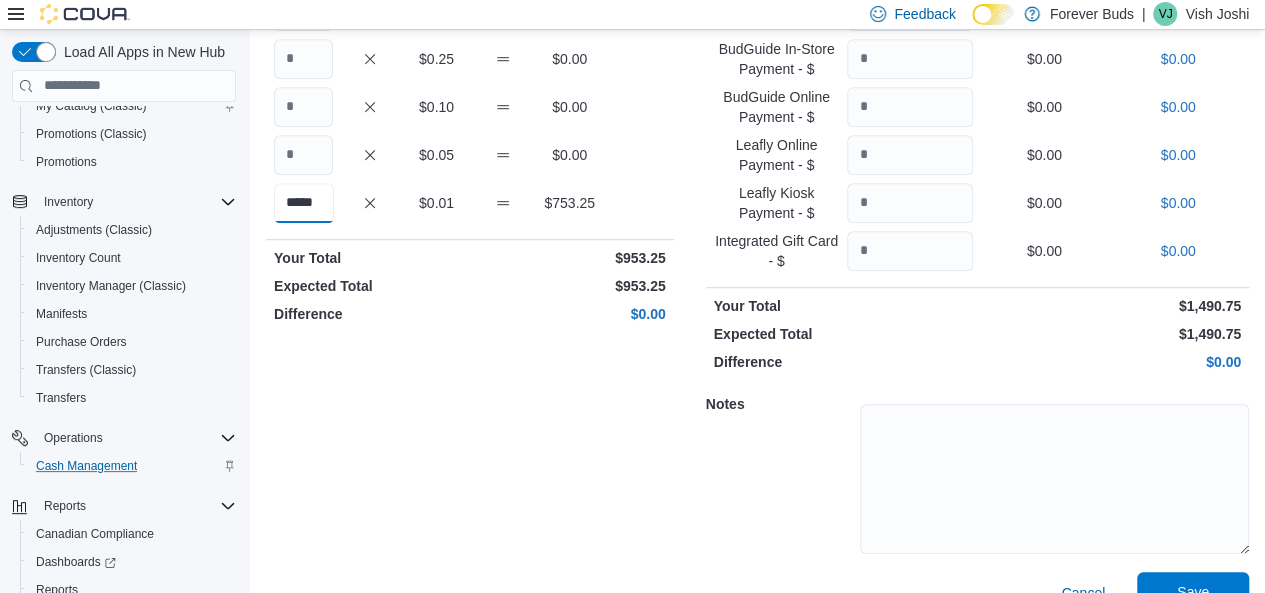 type on "*****" 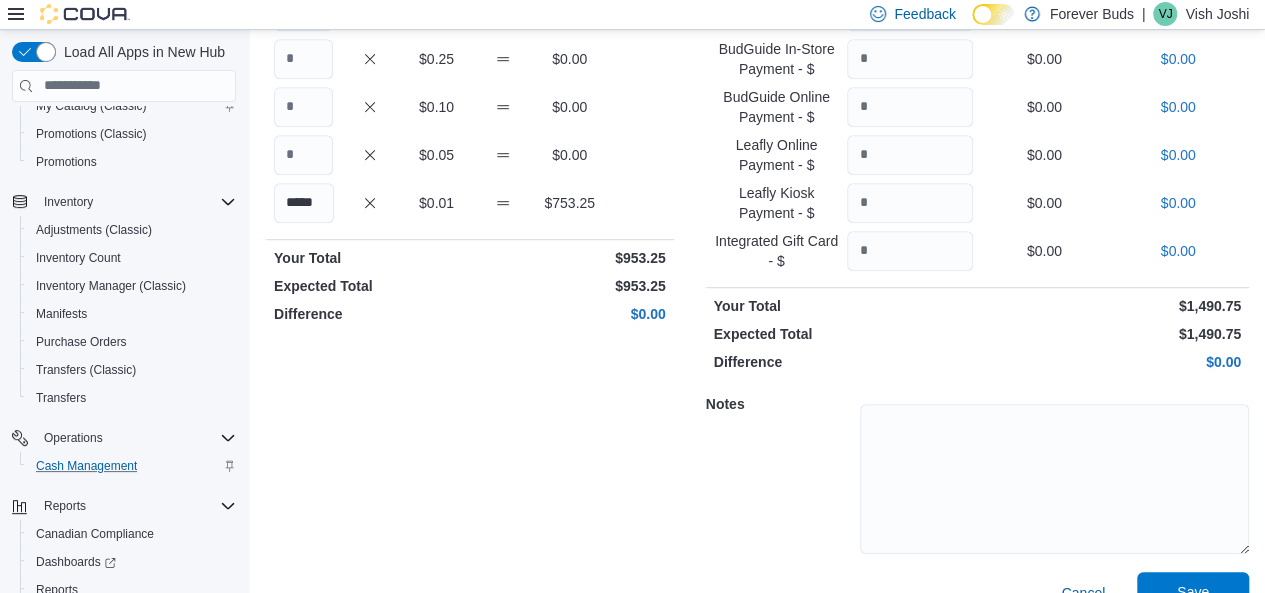 scroll, scrollTop: 0, scrollLeft: 0, axis: both 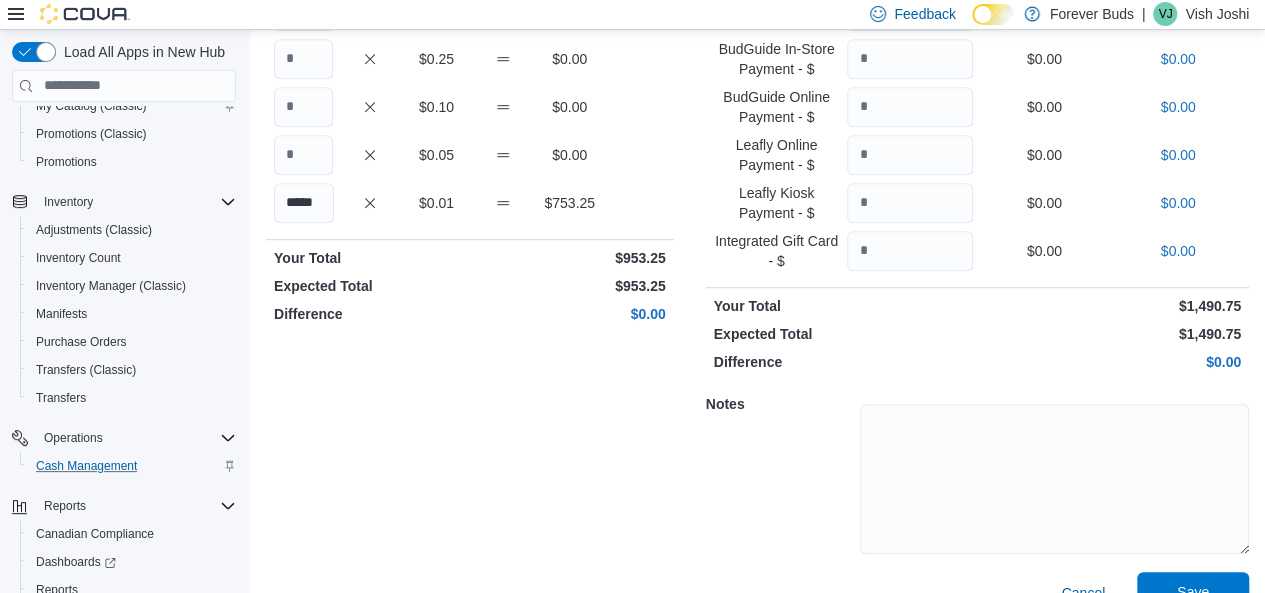 click on "Save" at bounding box center [1193, 592] 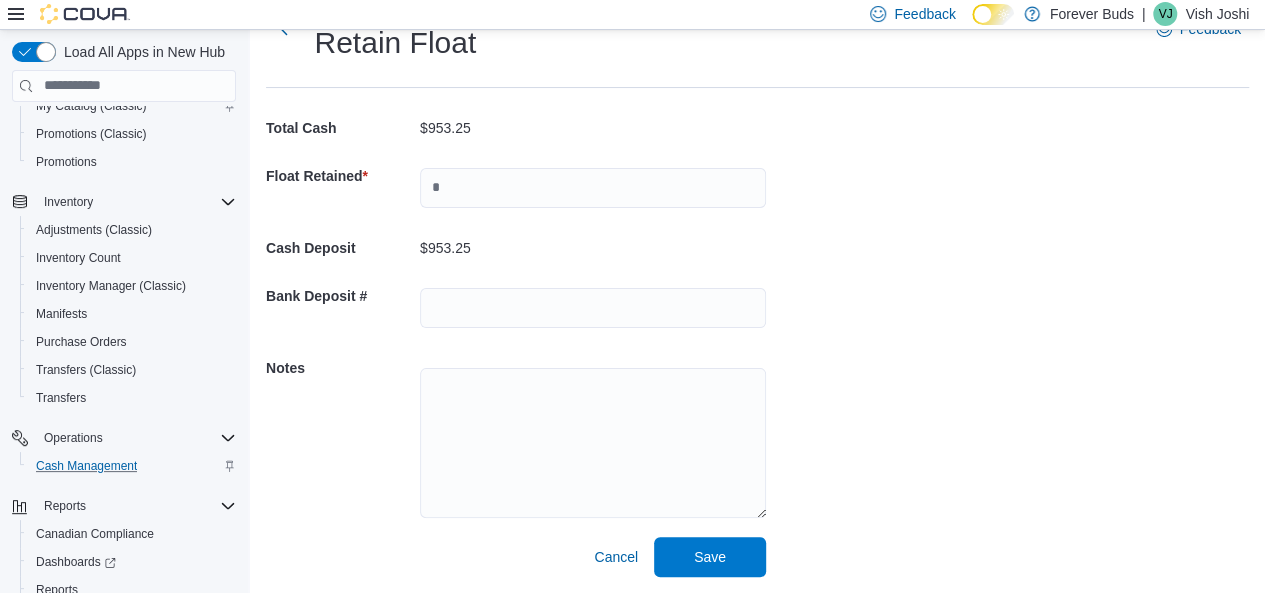 scroll, scrollTop: 58, scrollLeft: 0, axis: vertical 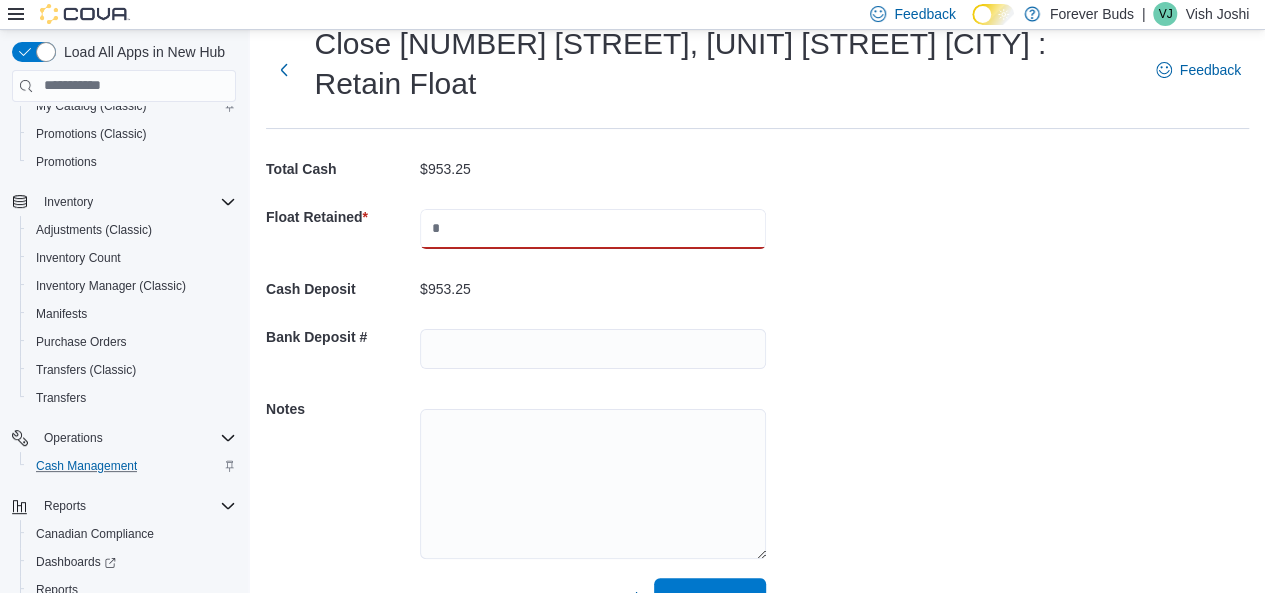 drag, startPoint x: 520, startPoint y: 193, endPoint x: 353, endPoint y: 172, distance: 168.31519 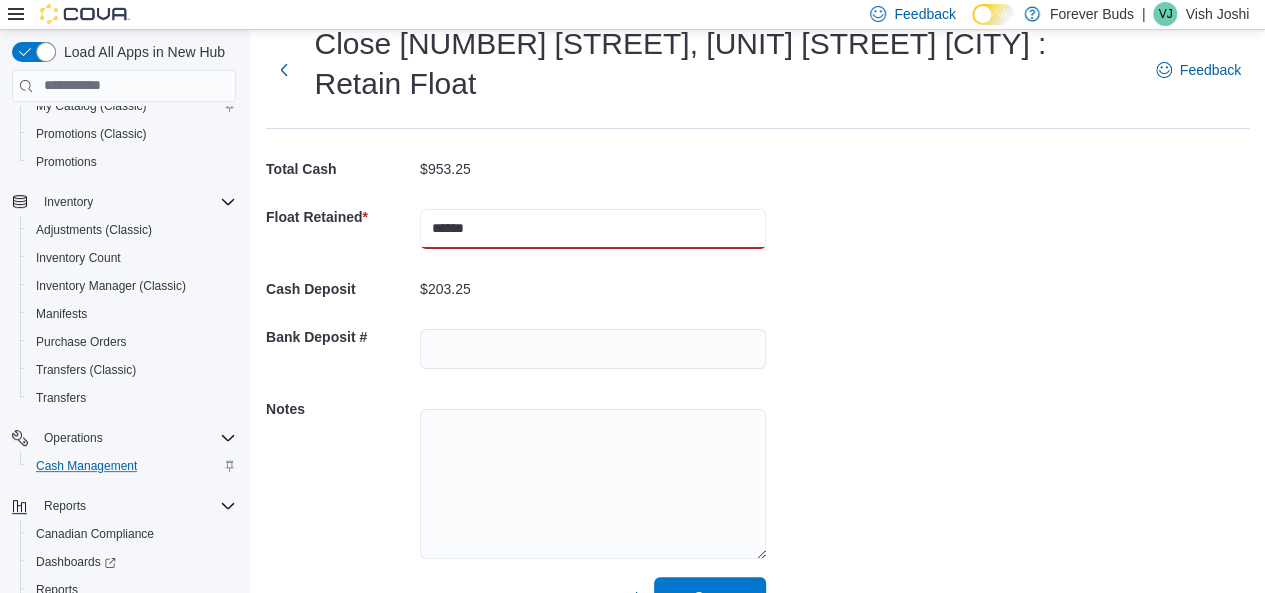 type on "******" 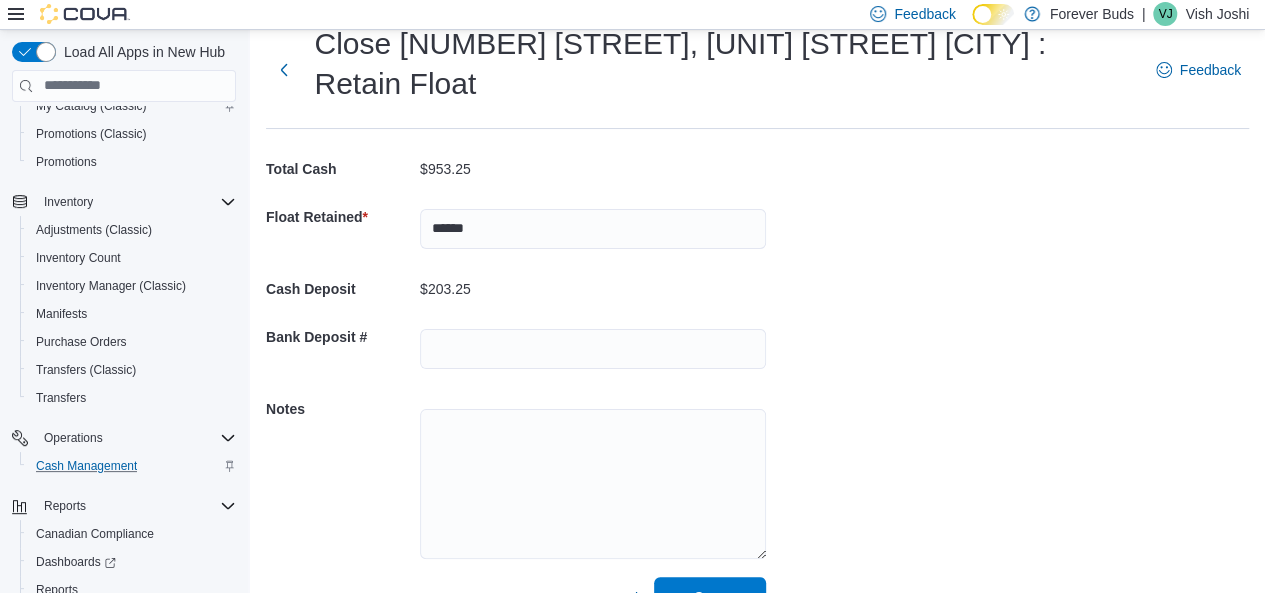 click on "Save" at bounding box center [710, 597] 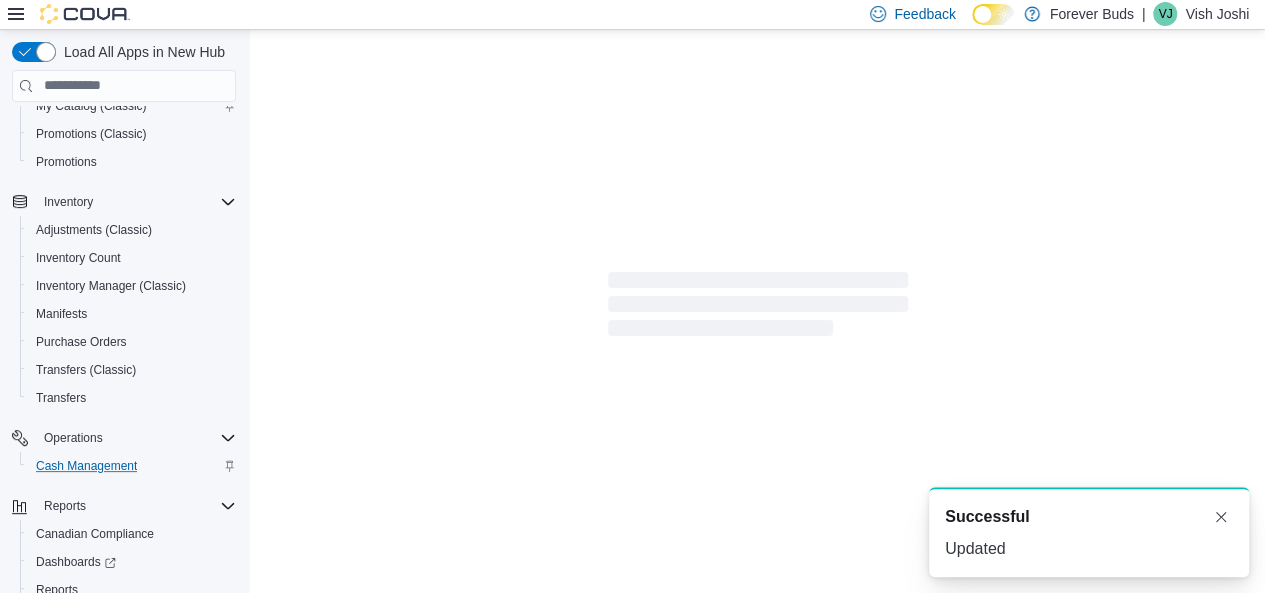 scroll, scrollTop: 6, scrollLeft: 0, axis: vertical 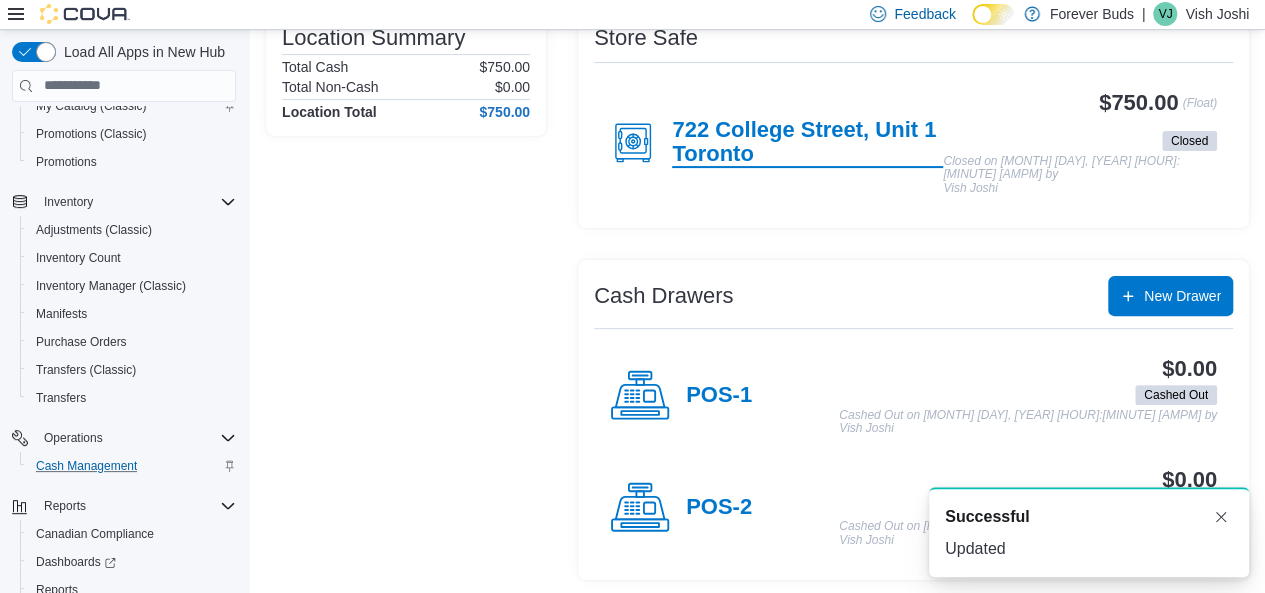 click on "722 College Street, Unit 1 Toronto" at bounding box center (807, 143) 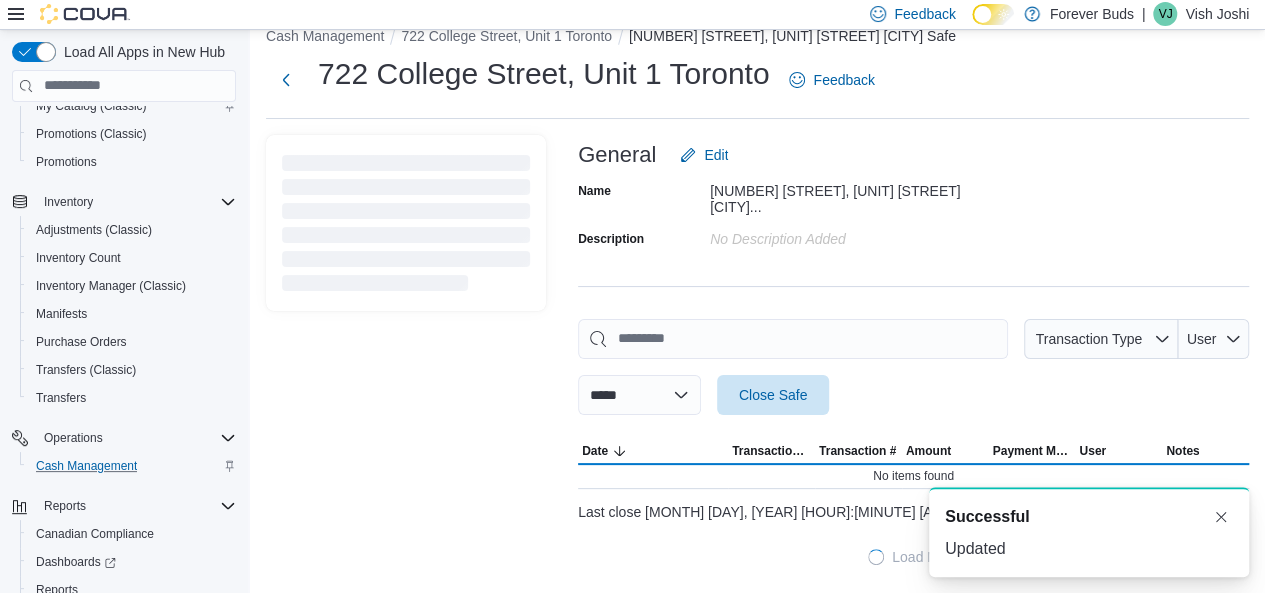 scroll, scrollTop: 17, scrollLeft: 0, axis: vertical 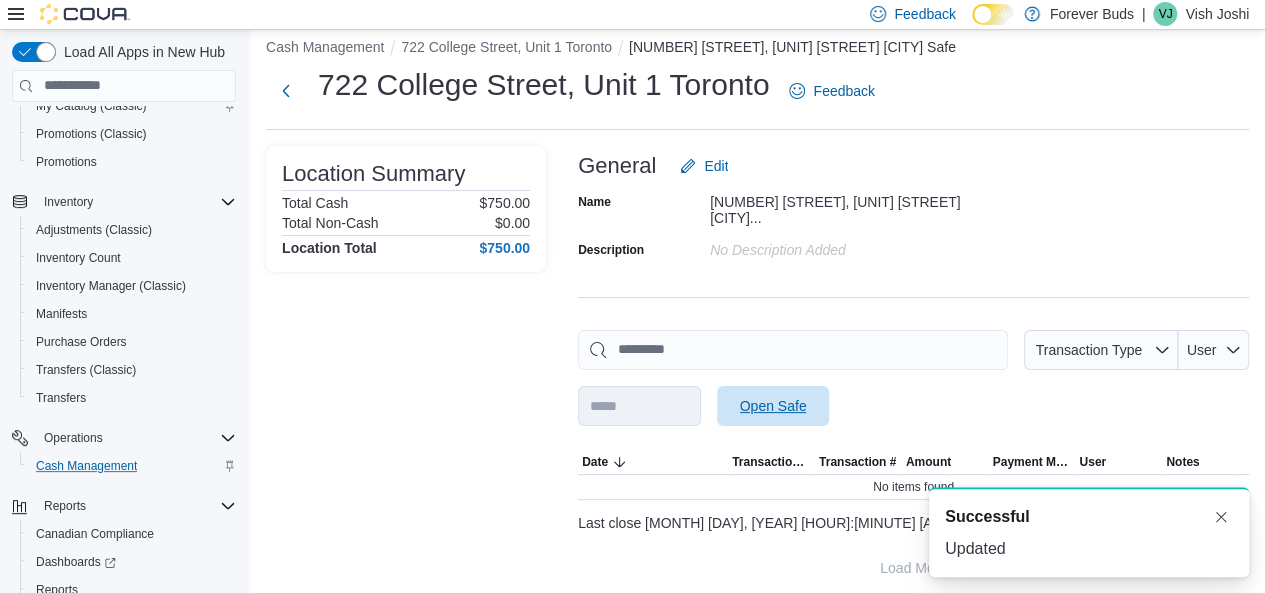 click on "Open Safe" at bounding box center (773, 406) 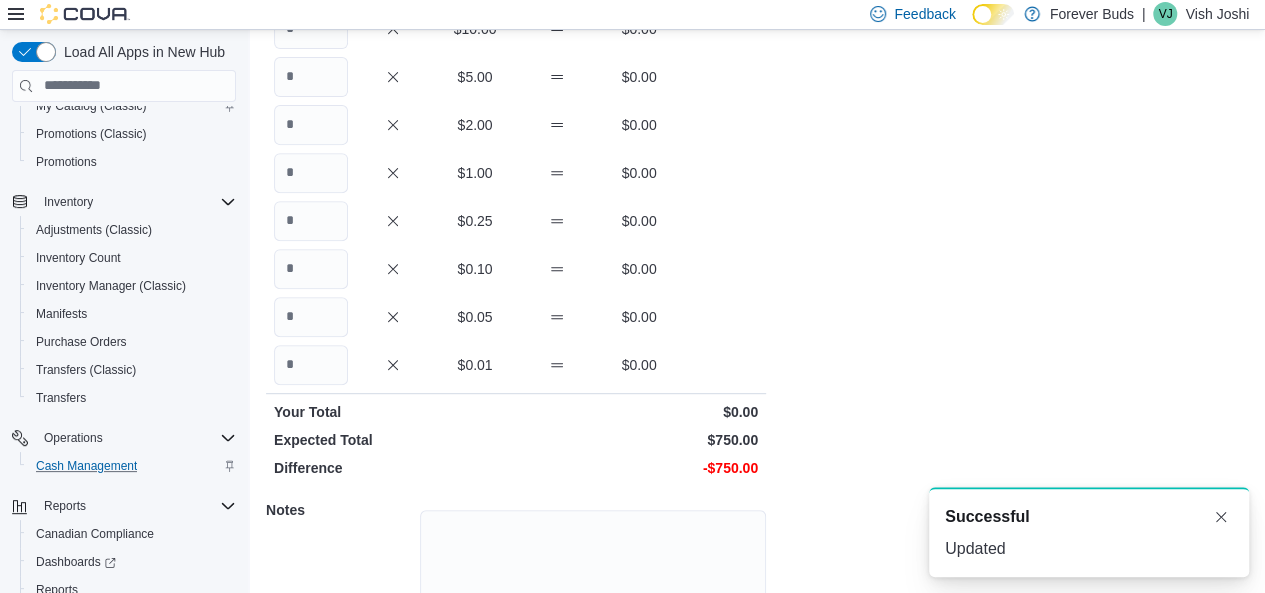 scroll, scrollTop: 400, scrollLeft: 0, axis: vertical 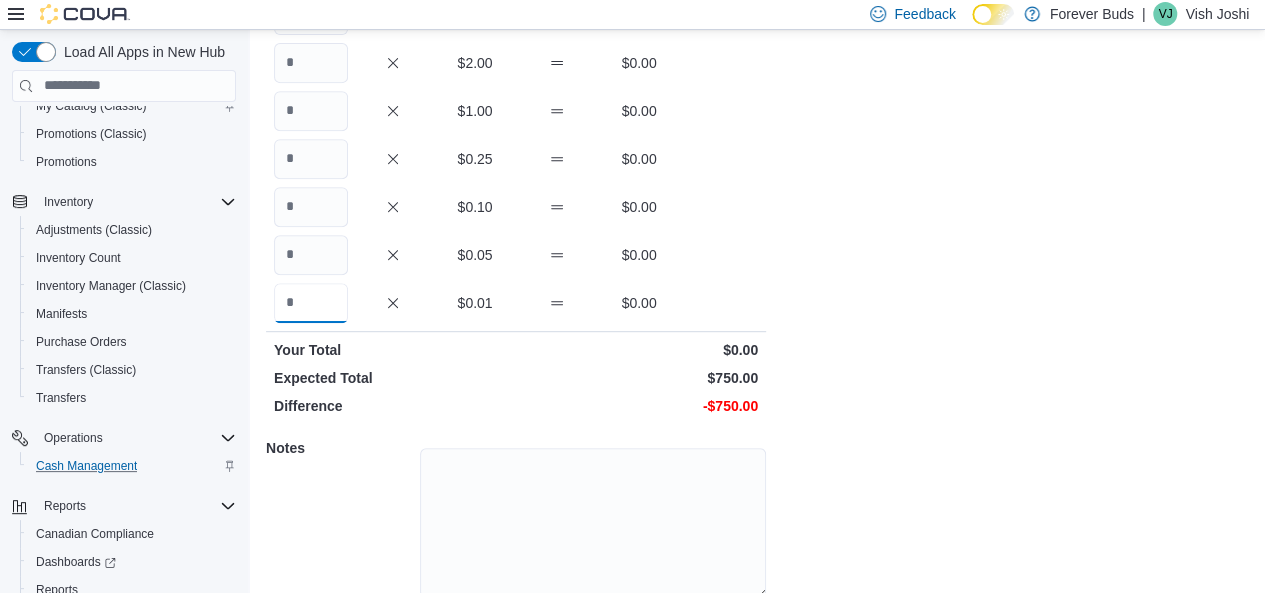 drag, startPoint x: 292, startPoint y: 297, endPoint x: 262, endPoint y: 288, distance: 31.320919 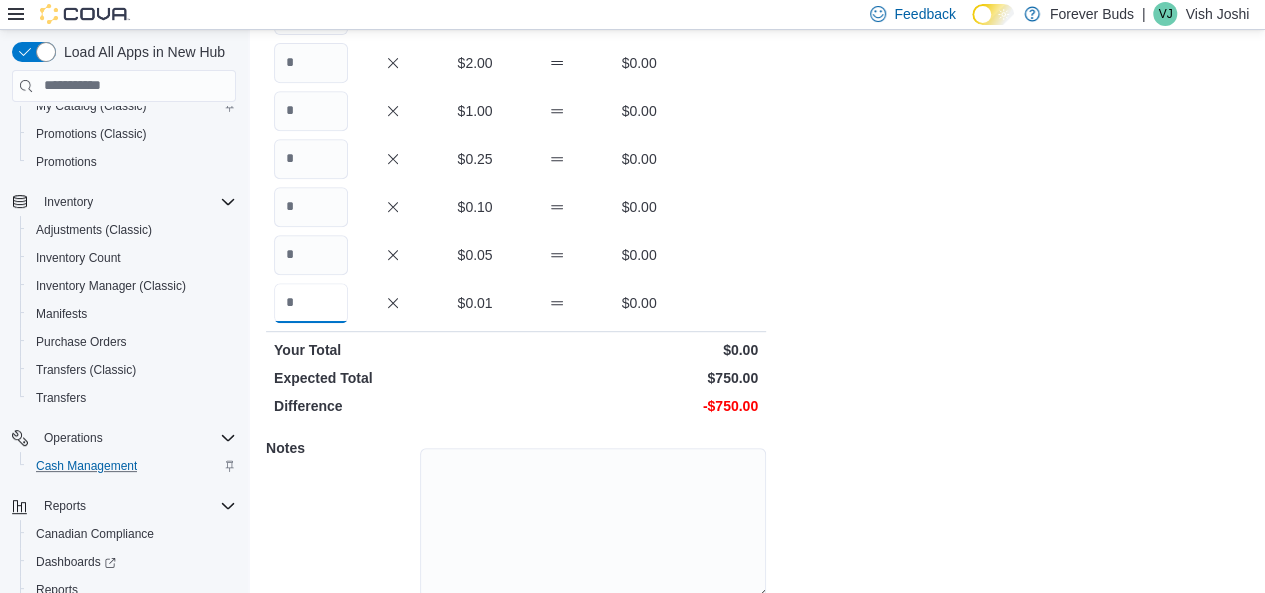 click on "Cash Management [NUMBER] [STREET], [UNIT] [STREET] [CITY] Open Safe [NUMBER] [STREET], [UNIT] [STREET] [CITY] : Open Safe Feedback   Quantity Currency Total $100.00 $0.00 $50.00 $0.00 $20.00 $0.00 $10.00 $0.00 $5.00 $0.00 $2.00 $0.00 $1.00 $0.00 $0.25 $0.00 $0.10 $0.00 $0.05 $0.00 $0.01 $0.00 Your Total $0.00 Expected Total $750.00 Difference -$750.00 Notes Cancel Save" at bounding box center (757, 151) 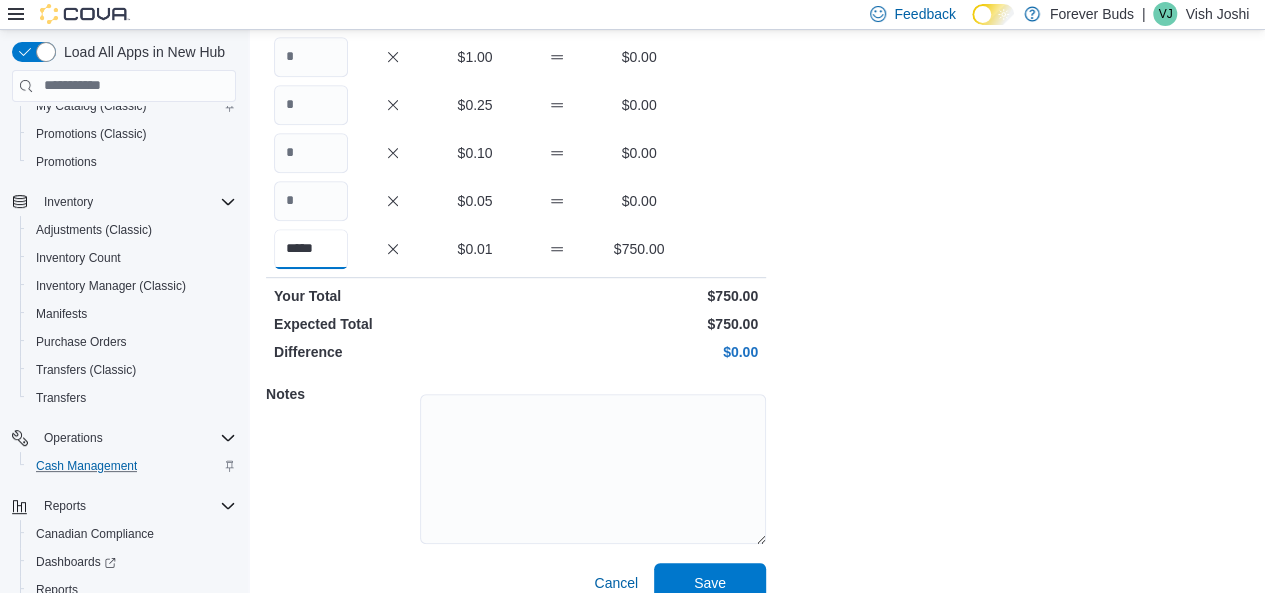 scroll, scrollTop: 480, scrollLeft: 0, axis: vertical 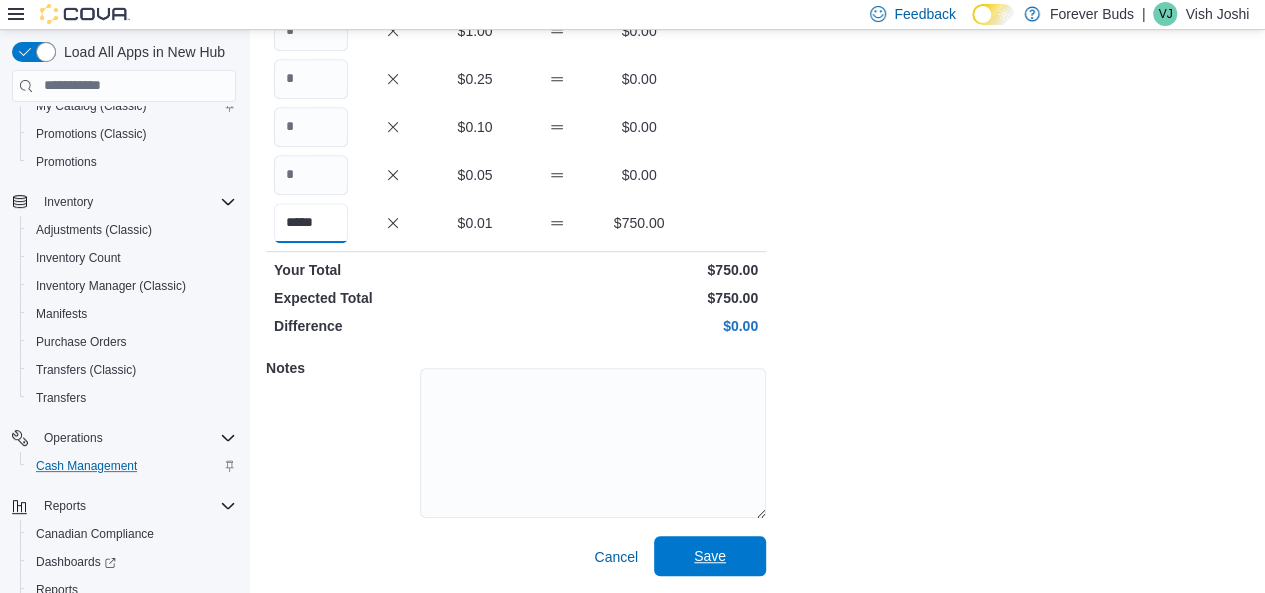 type on "*****" 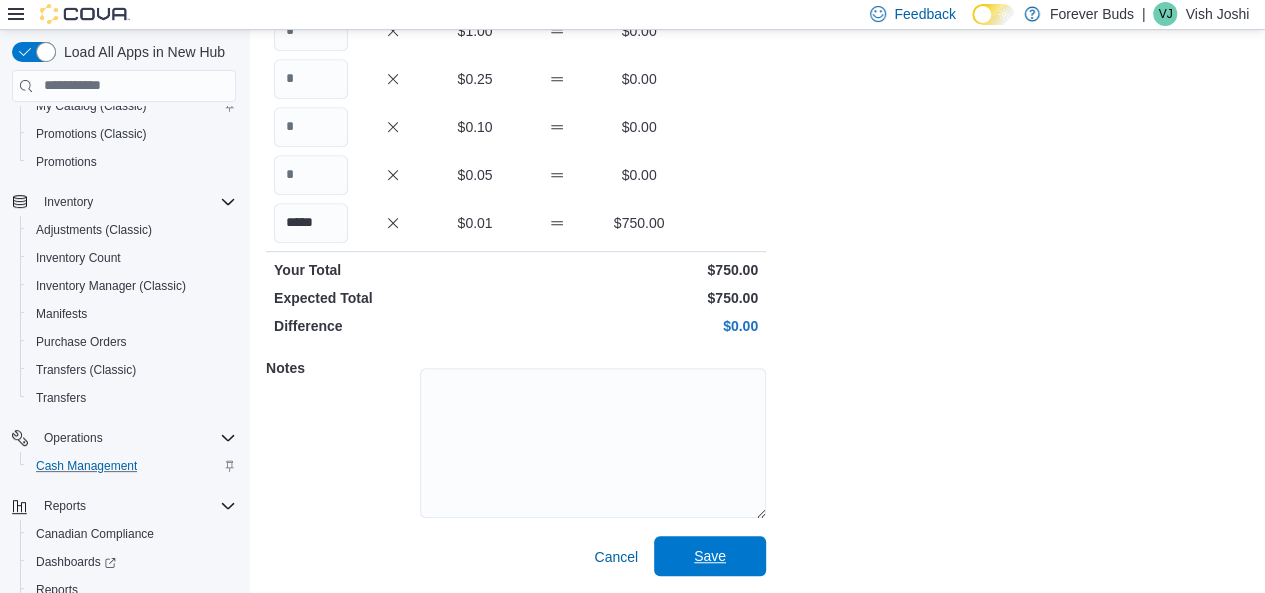 click on "Save" at bounding box center (710, 556) 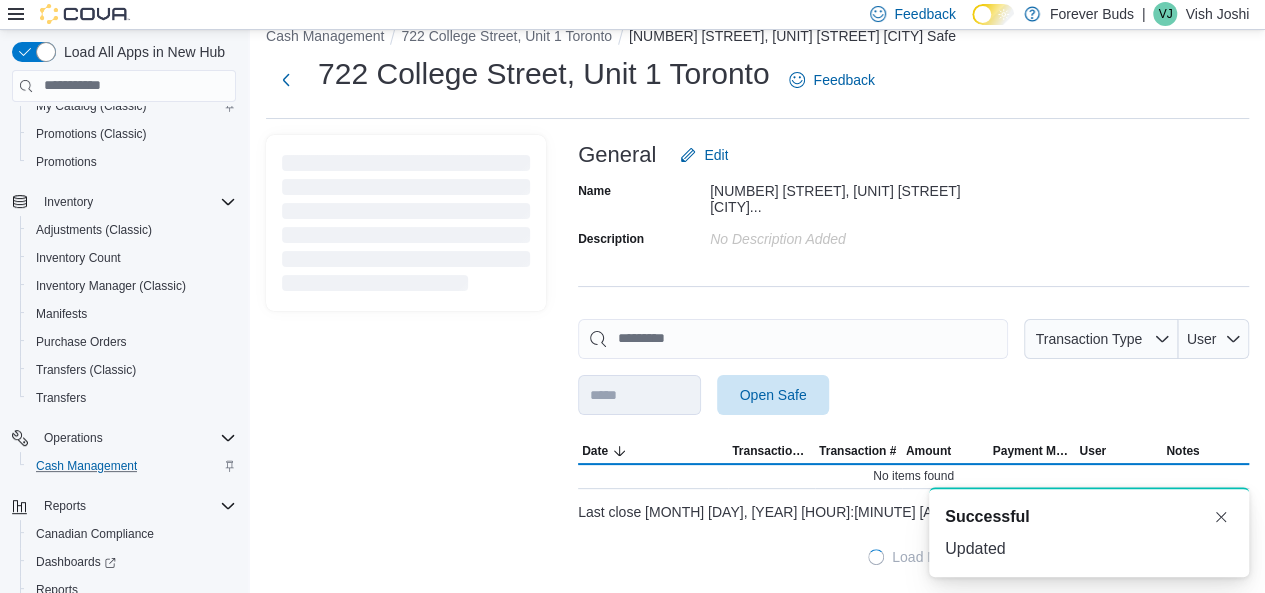 scroll, scrollTop: 17, scrollLeft: 0, axis: vertical 